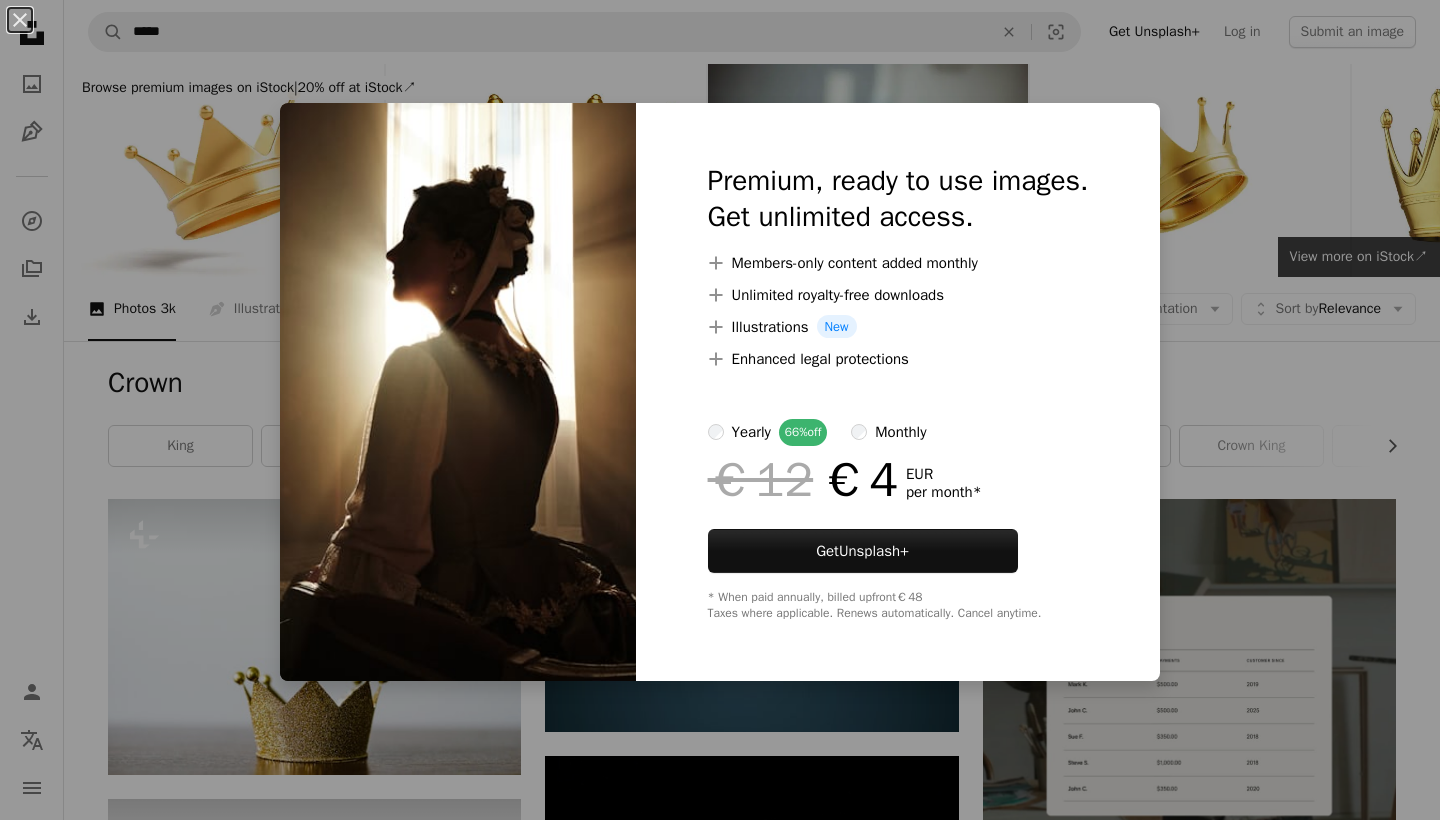 scroll, scrollTop: 7793, scrollLeft: 0, axis: vertical 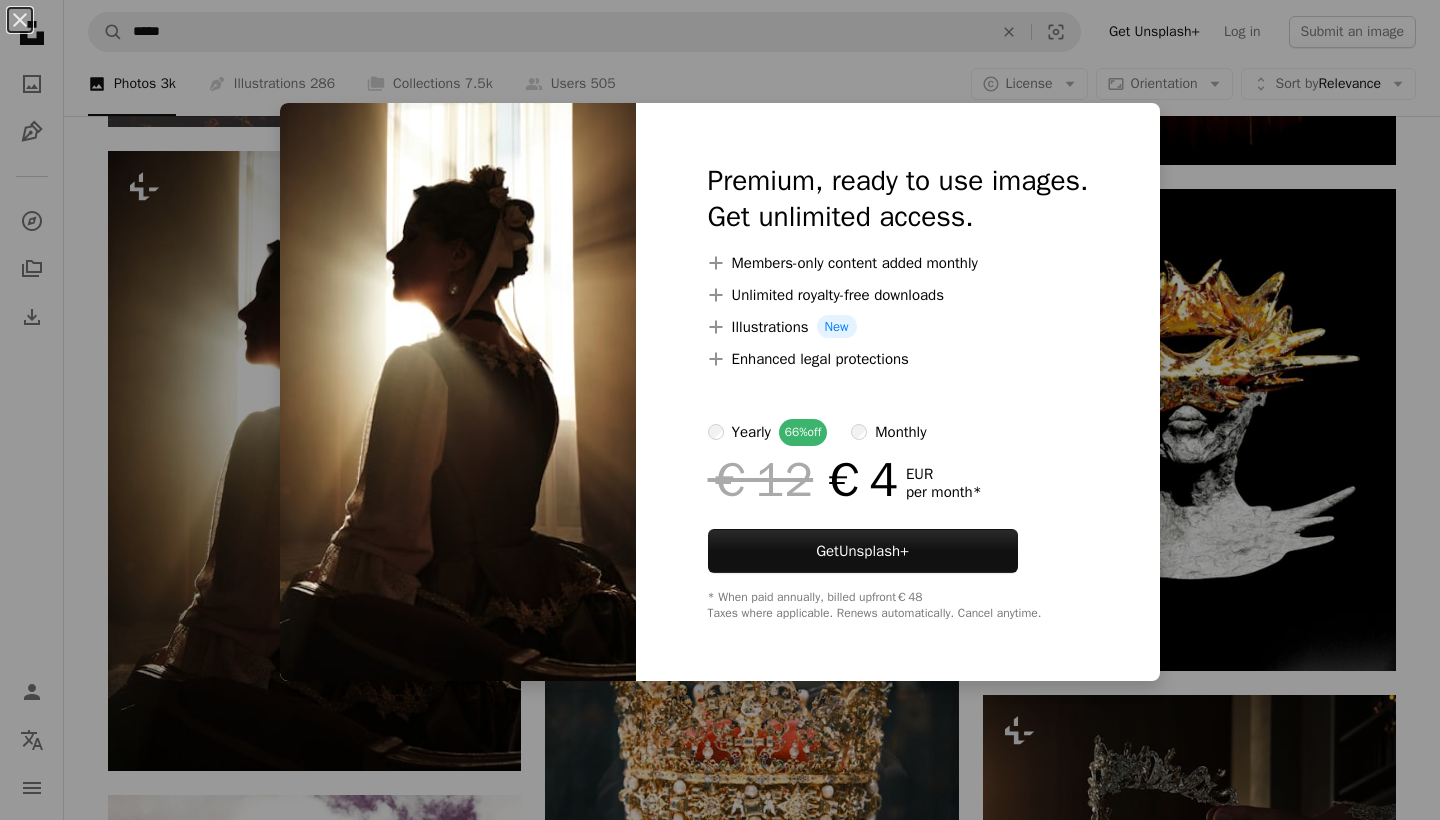 click on "An X shape Premium, ready to use images. Get unlimited access. A plus sign Members-only content added monthly A plus sign Unlimited royalty-free downloads A plus sign Illustrations  New A plus sign Enhanced legal protections yearly 66%  off monthly €12   €4 EUR per month * Get  Unsplash+ * When paid annually, billed upfront  €48 Taxes where applicable. Renews automatically. Cancel anytime." at bounding box center (720, 410) 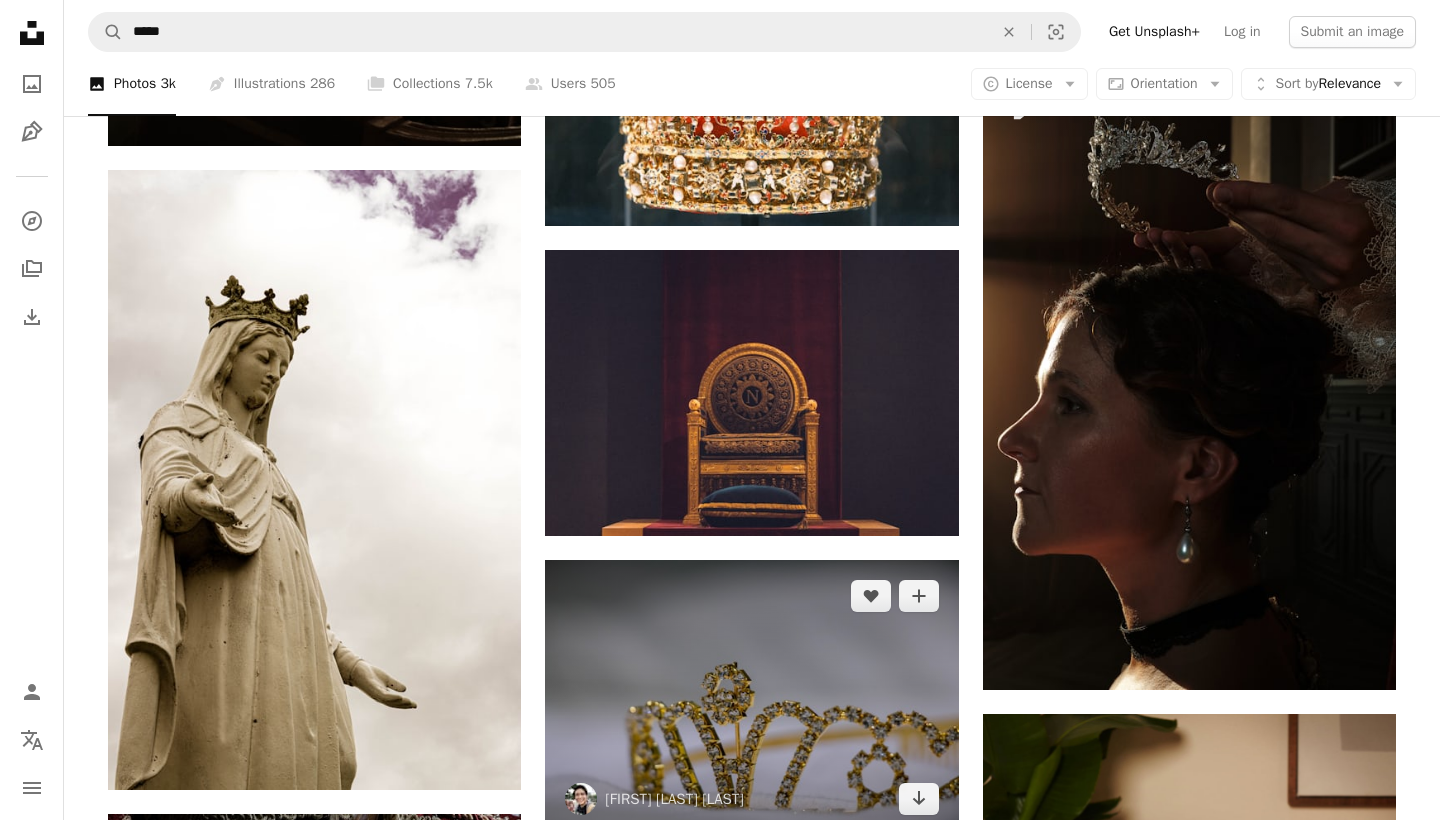 scroll, scrollTop: 8399, scrollLeft: 0, axis: vertical 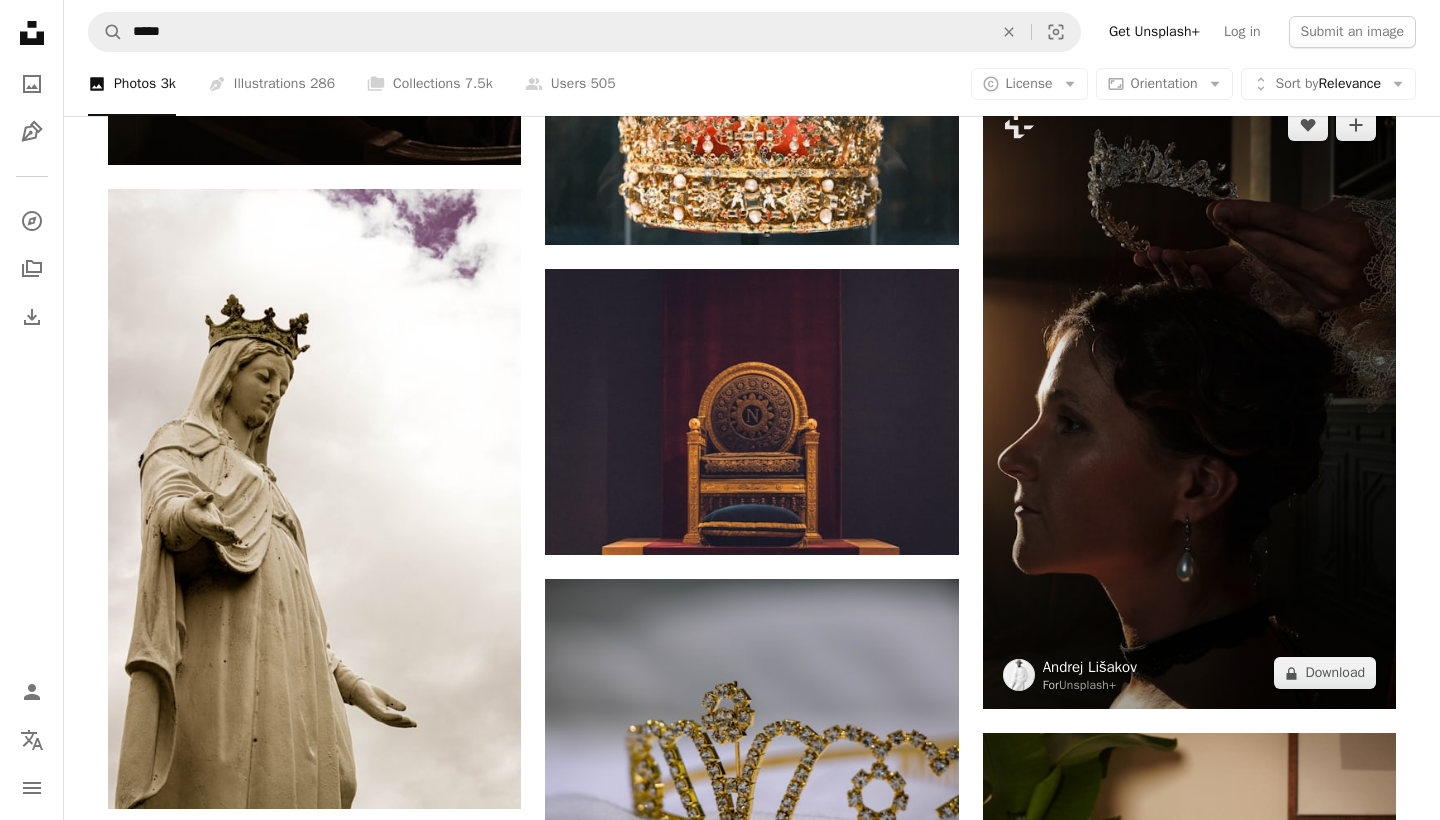click on "Andrej Lišakov" at bounding box center (1090, 667) 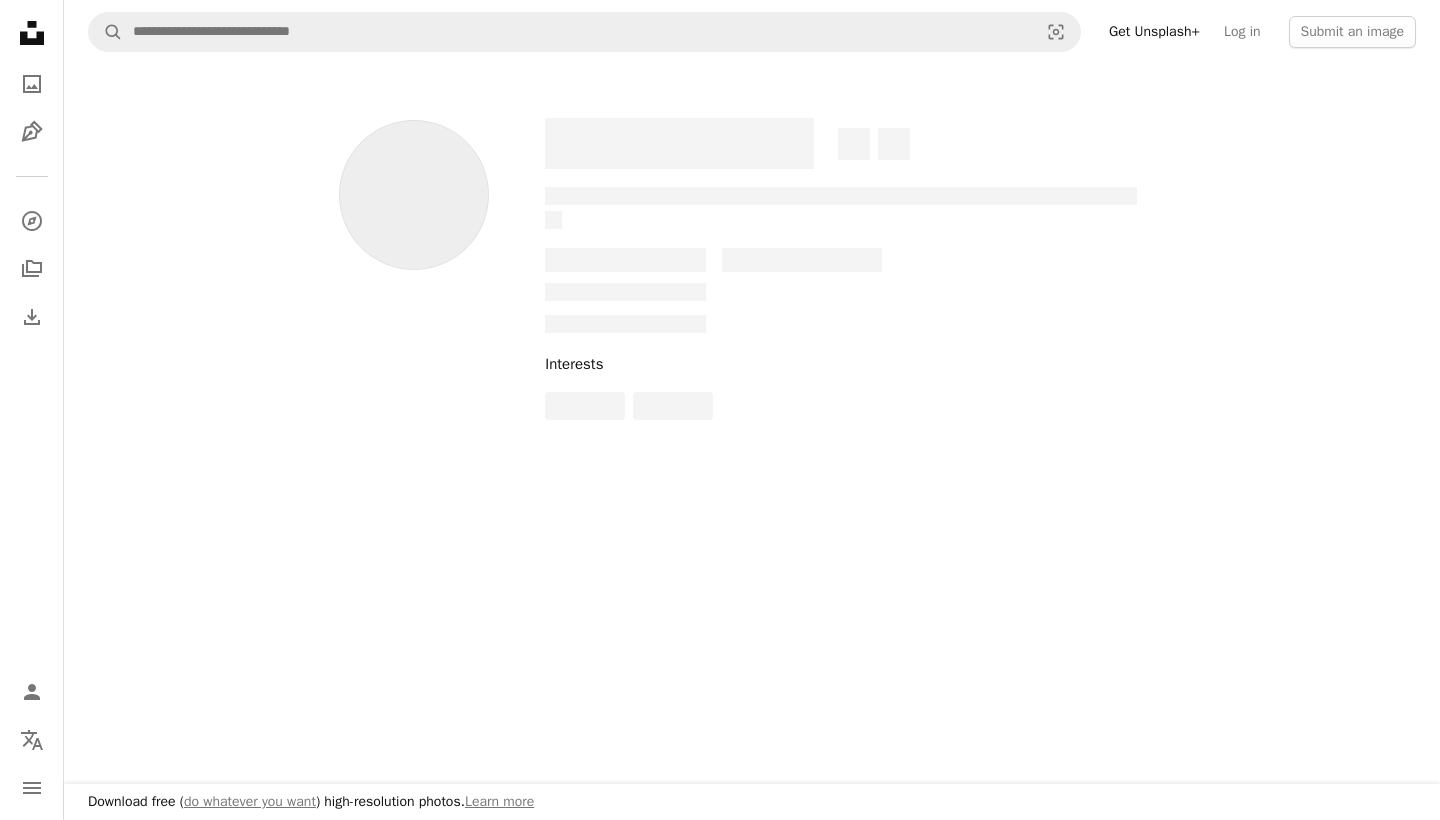 scroll, scrollTop: 0, scrollLeft: 0, axis: both 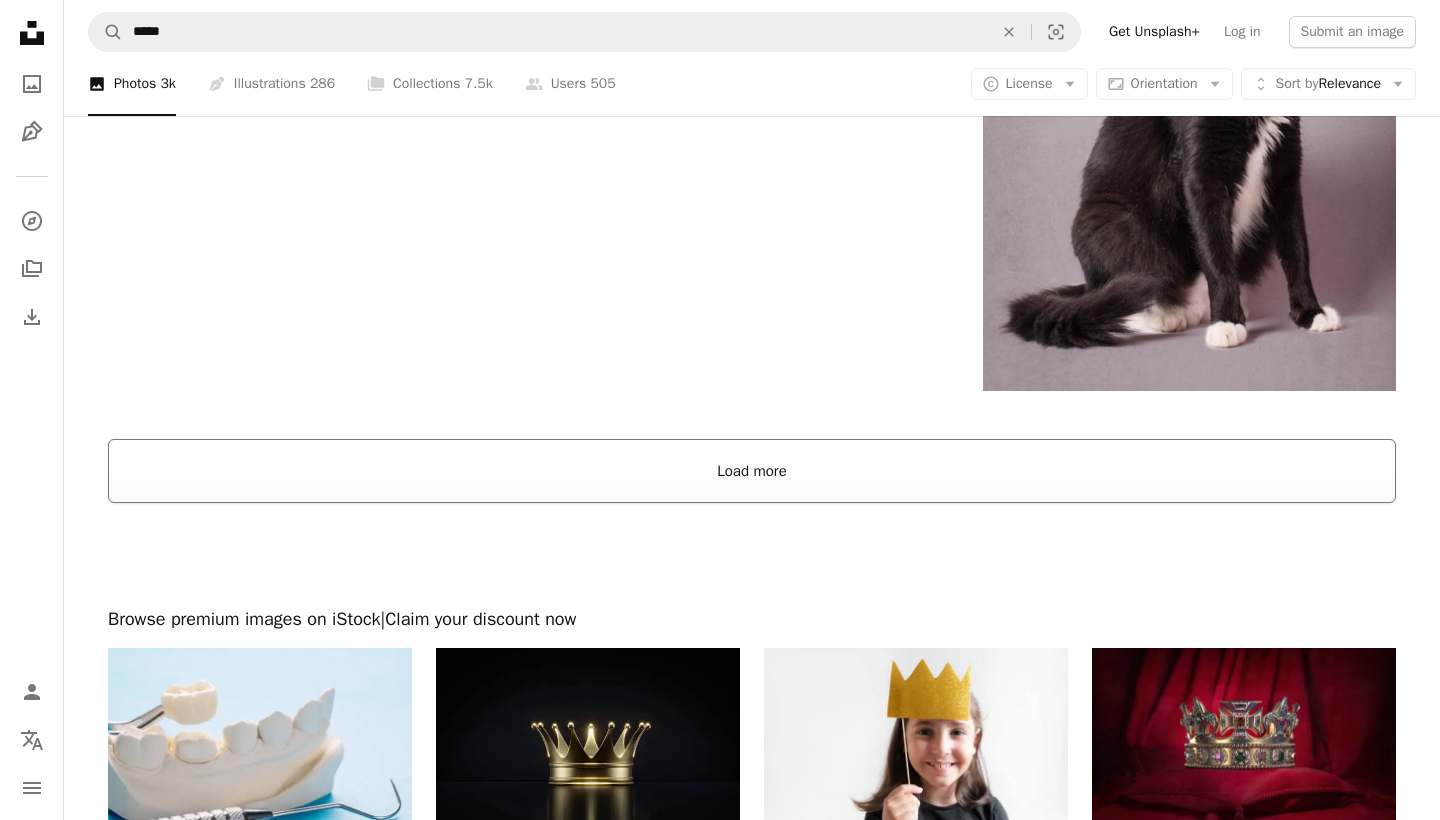 click on "Load more" at bounding box center [752, 471] 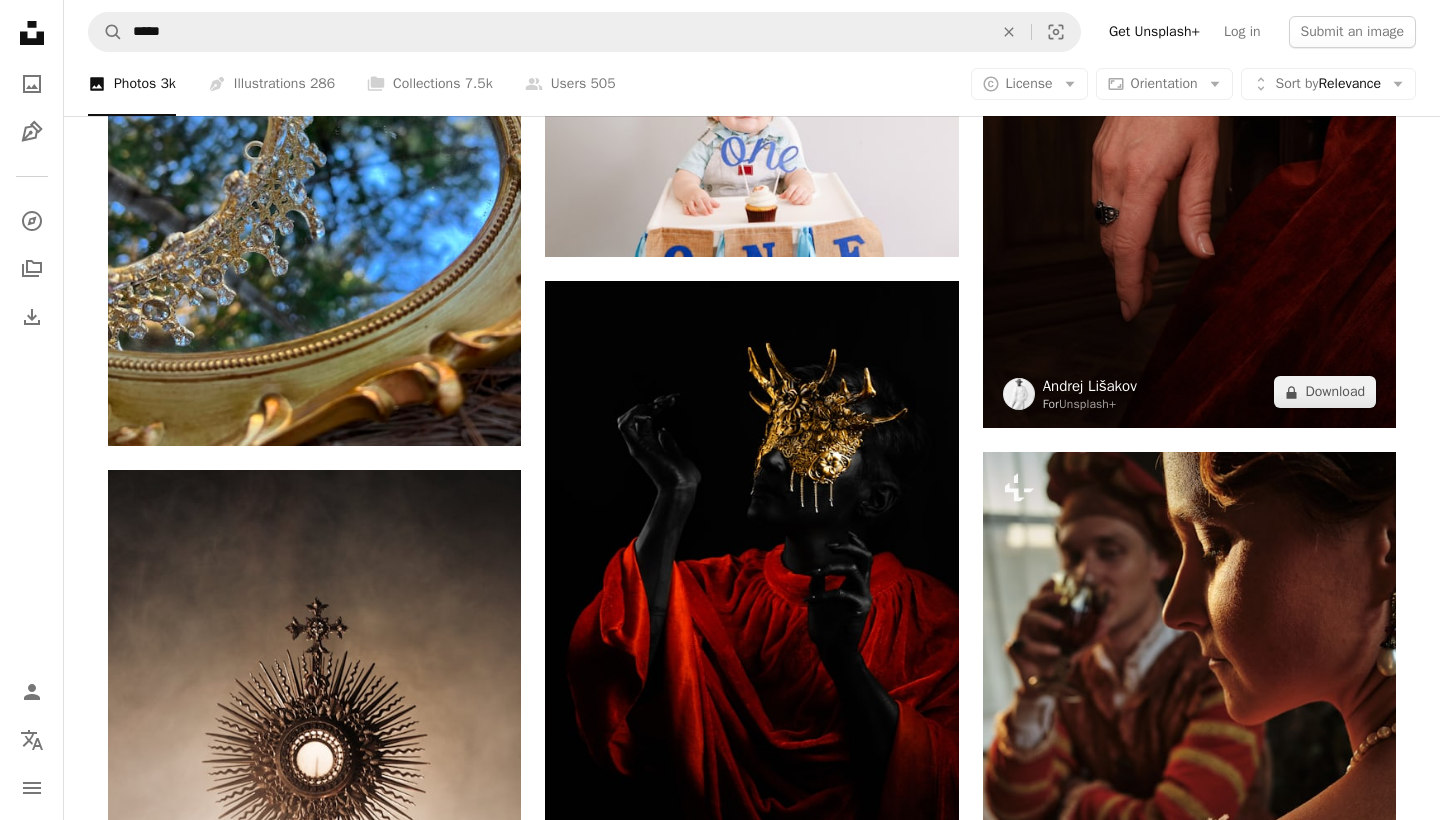 scroll, scrollTop: 14634, scrollLeft: 0, axis: vertical 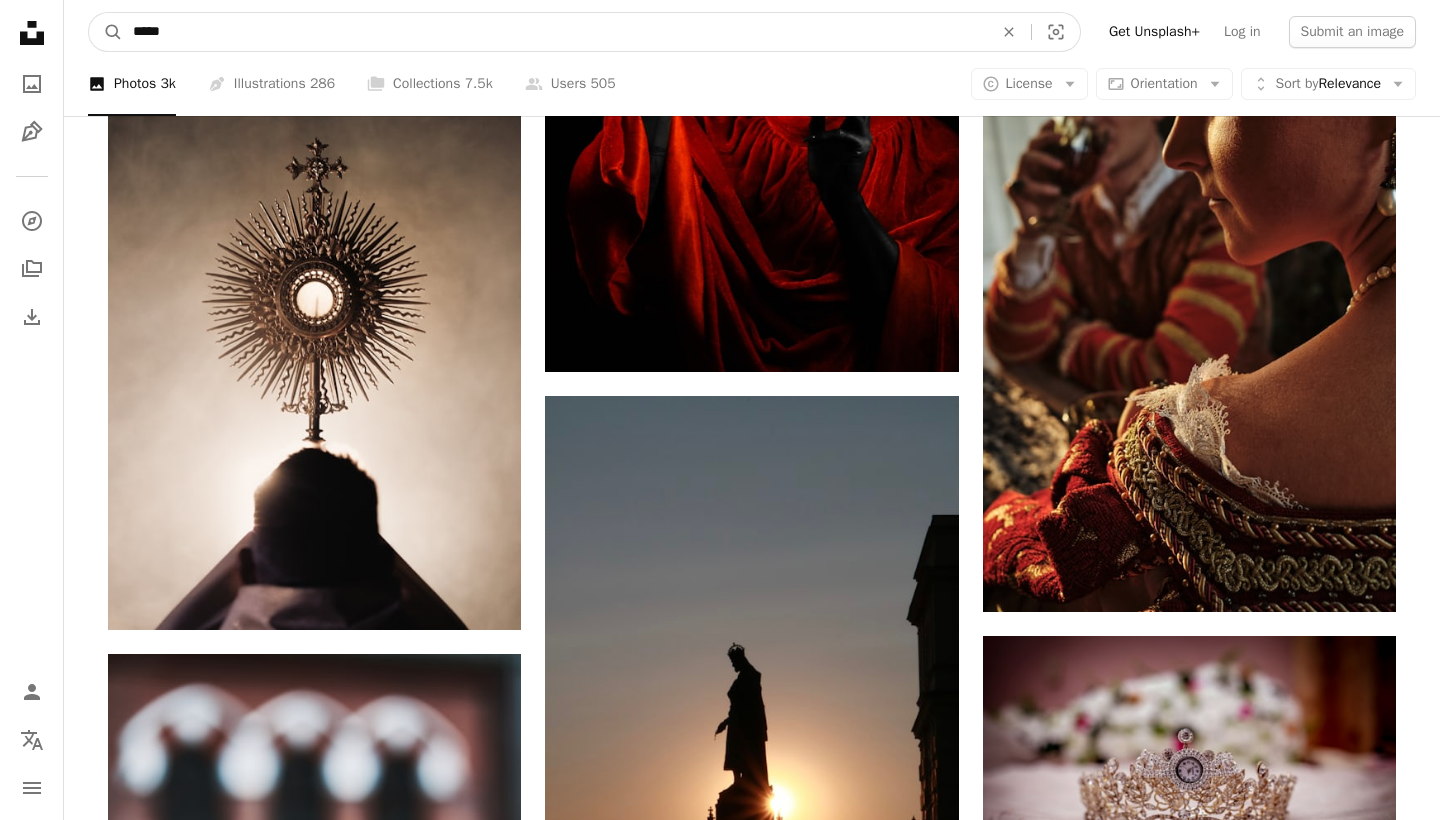 click on "*****" at bounding box center (555, 32) 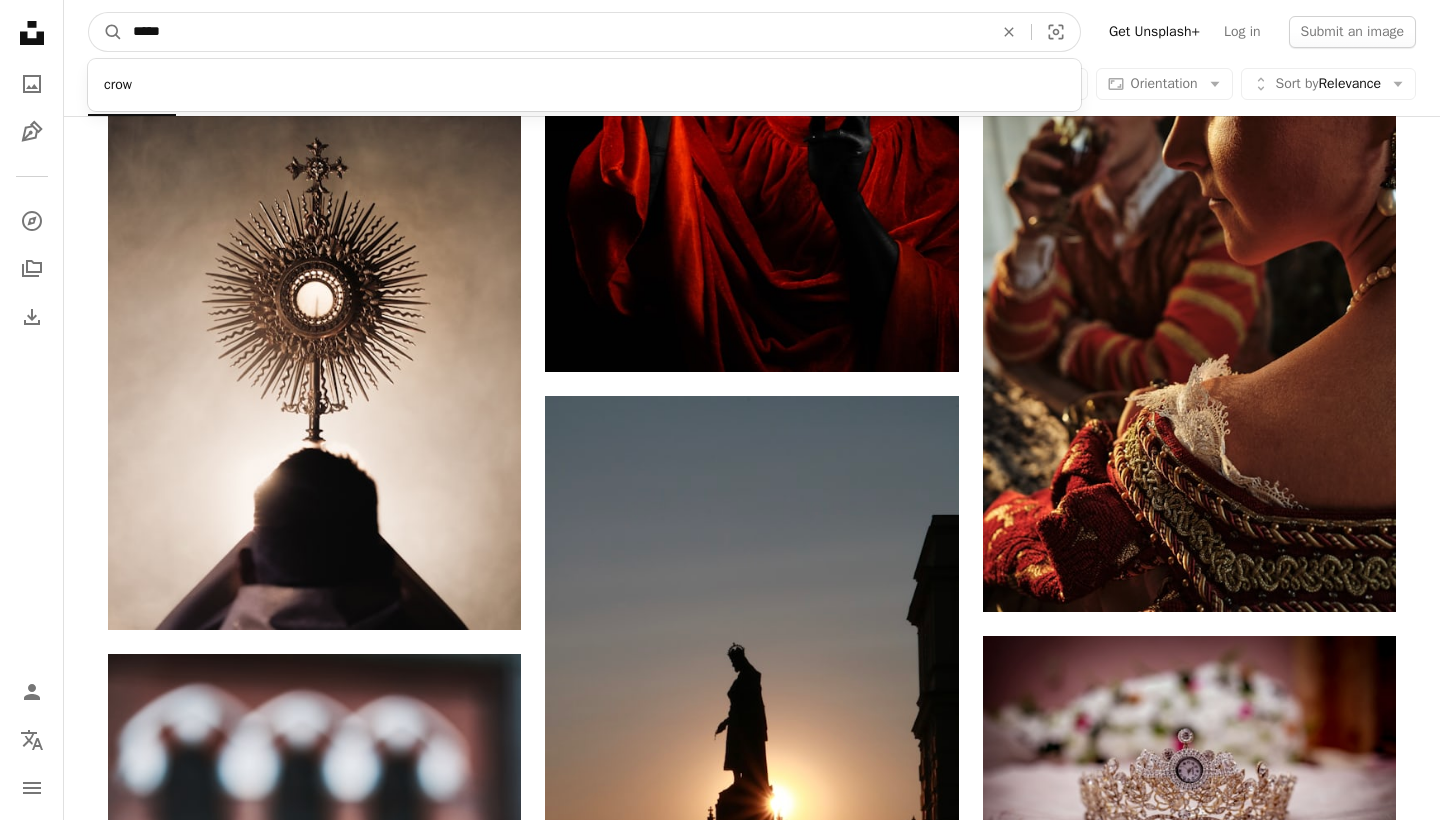 click on "*****" at bounding box center (555, 32) 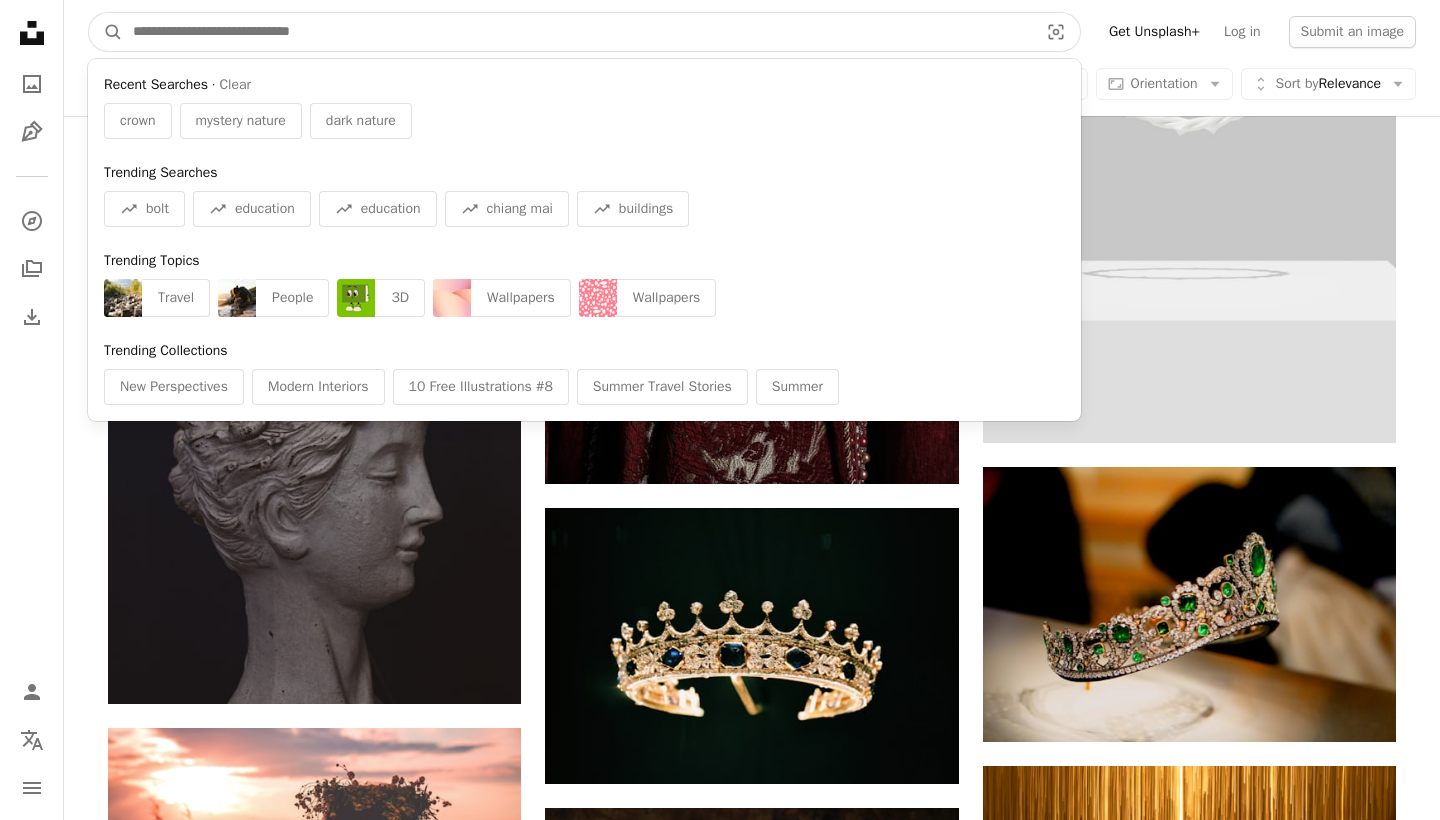 scroll, scrollTop: 6916, scrollLeft: 0, axis: vertical 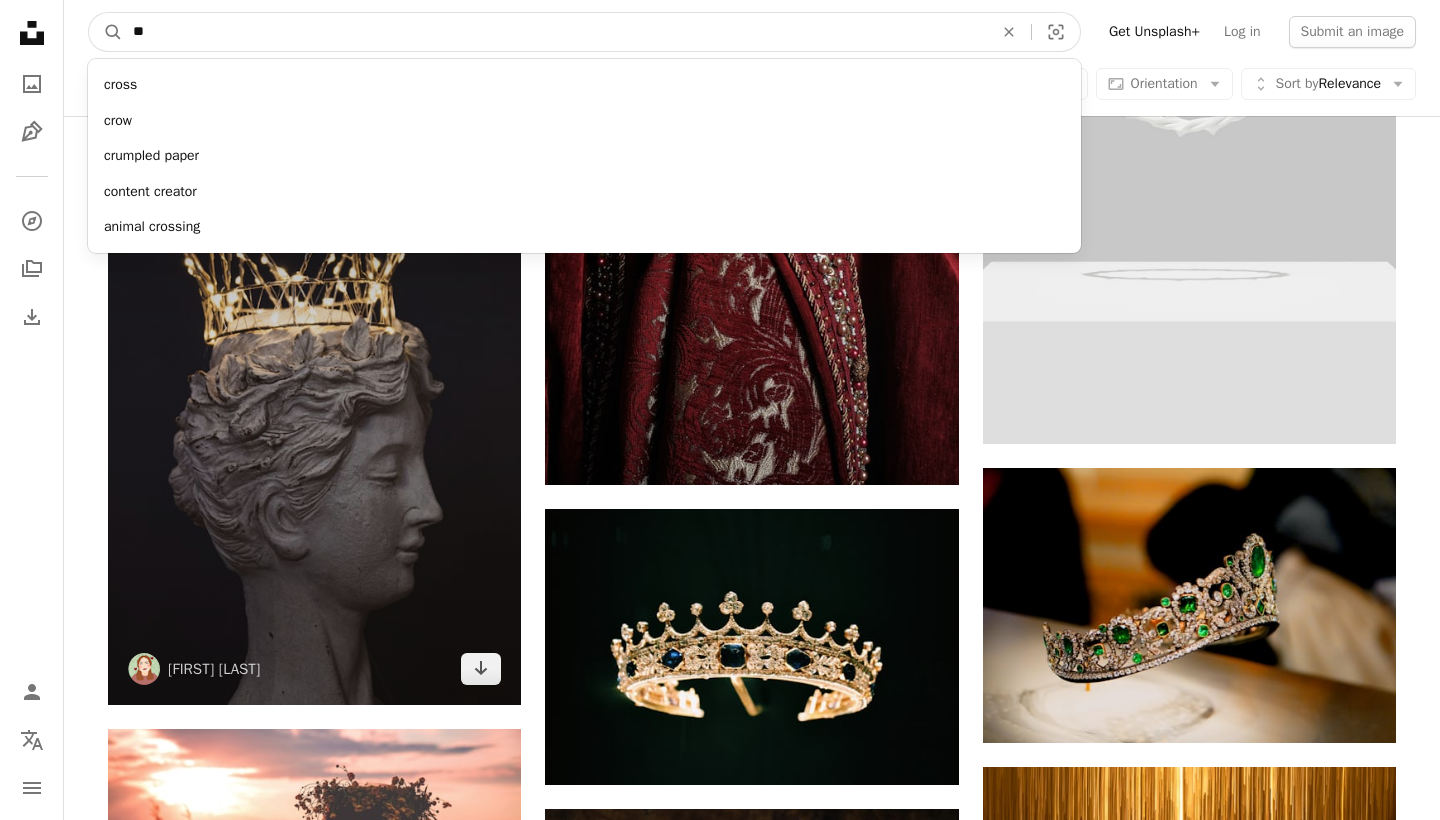 type on "*" 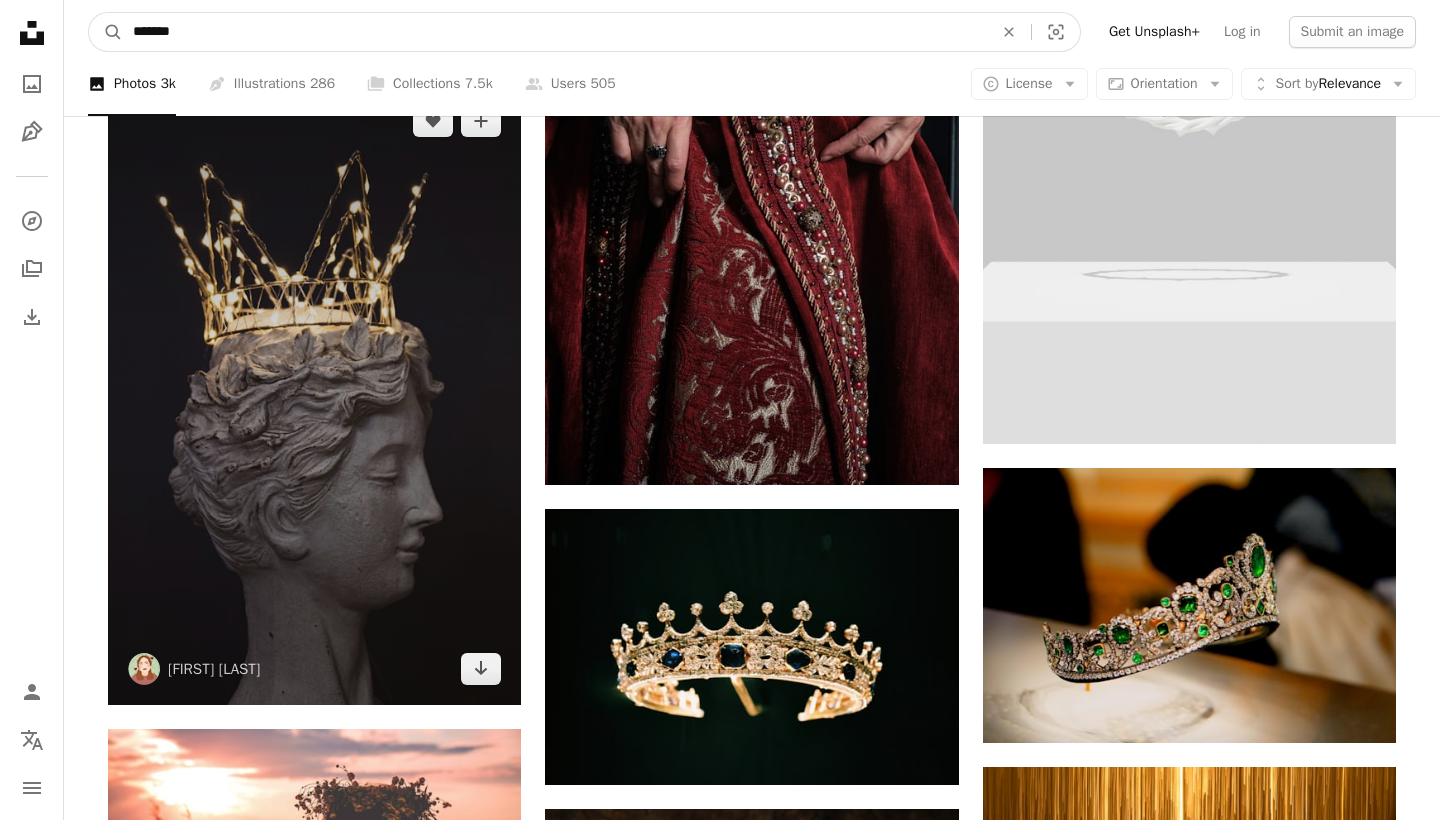 type on "********" 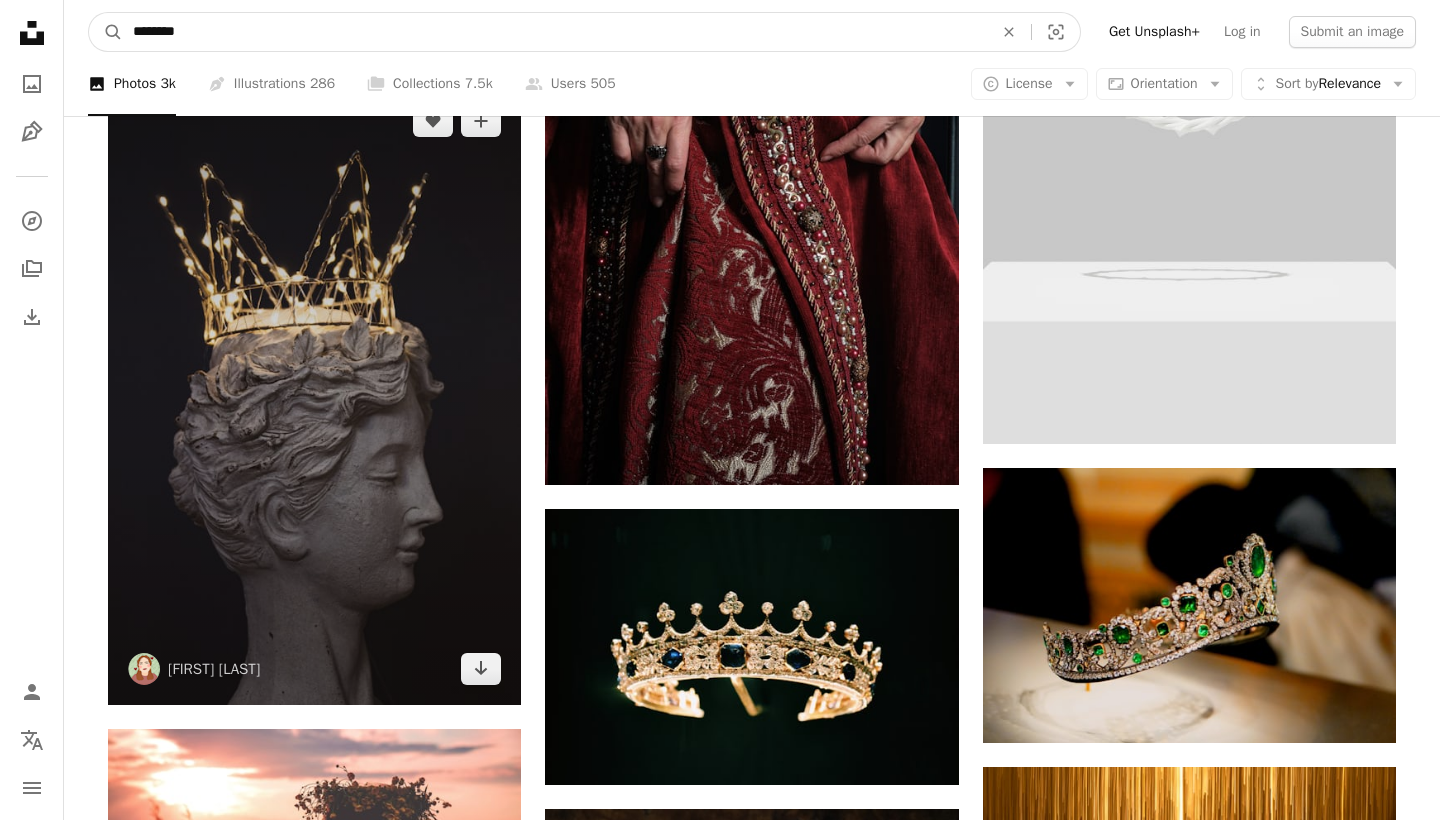 click on "A magnifying glass" at bounding box center (106, 32) 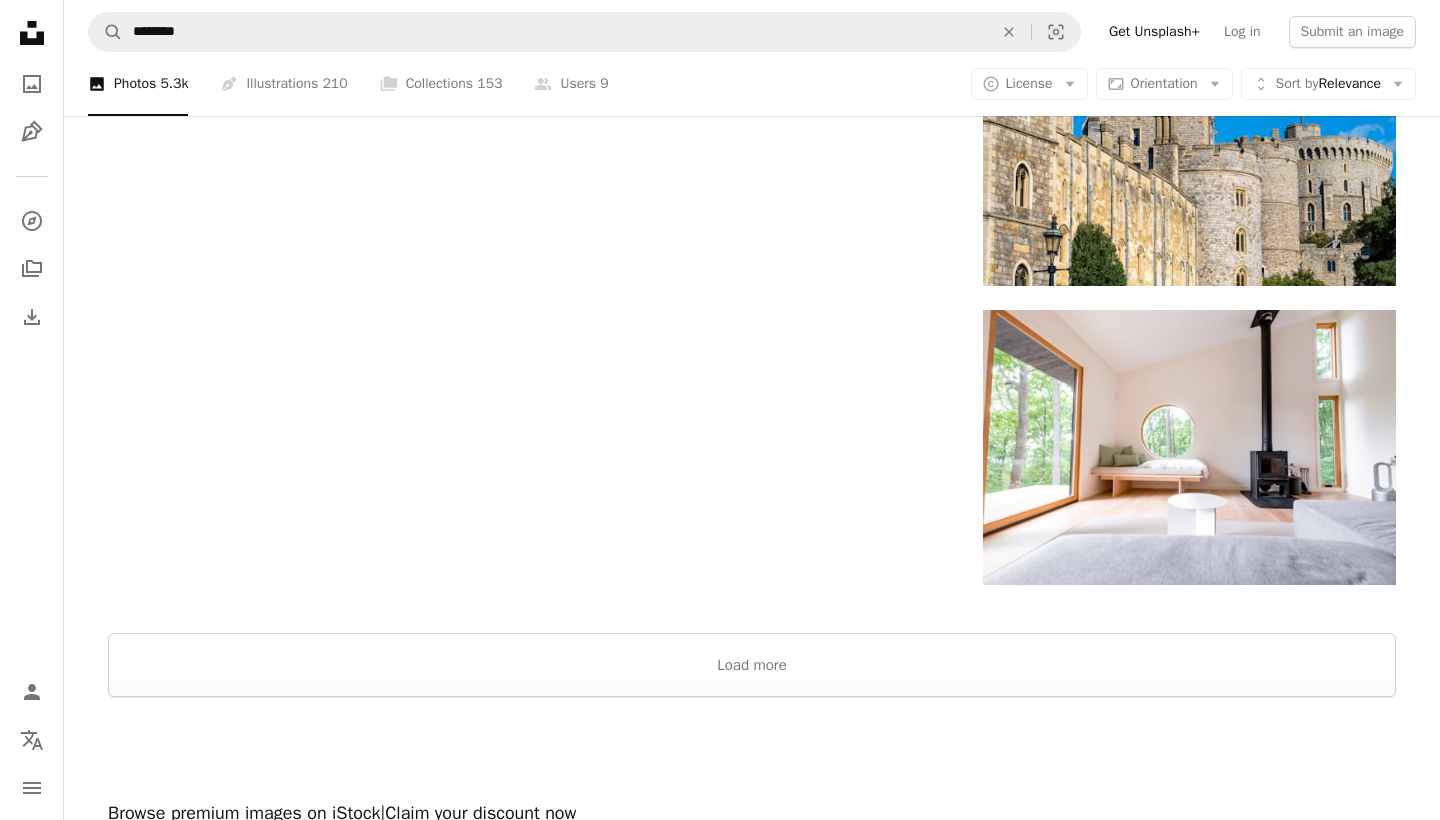 scroll, scrollTop: 3198, scrollLeft: 0, axis: vertical 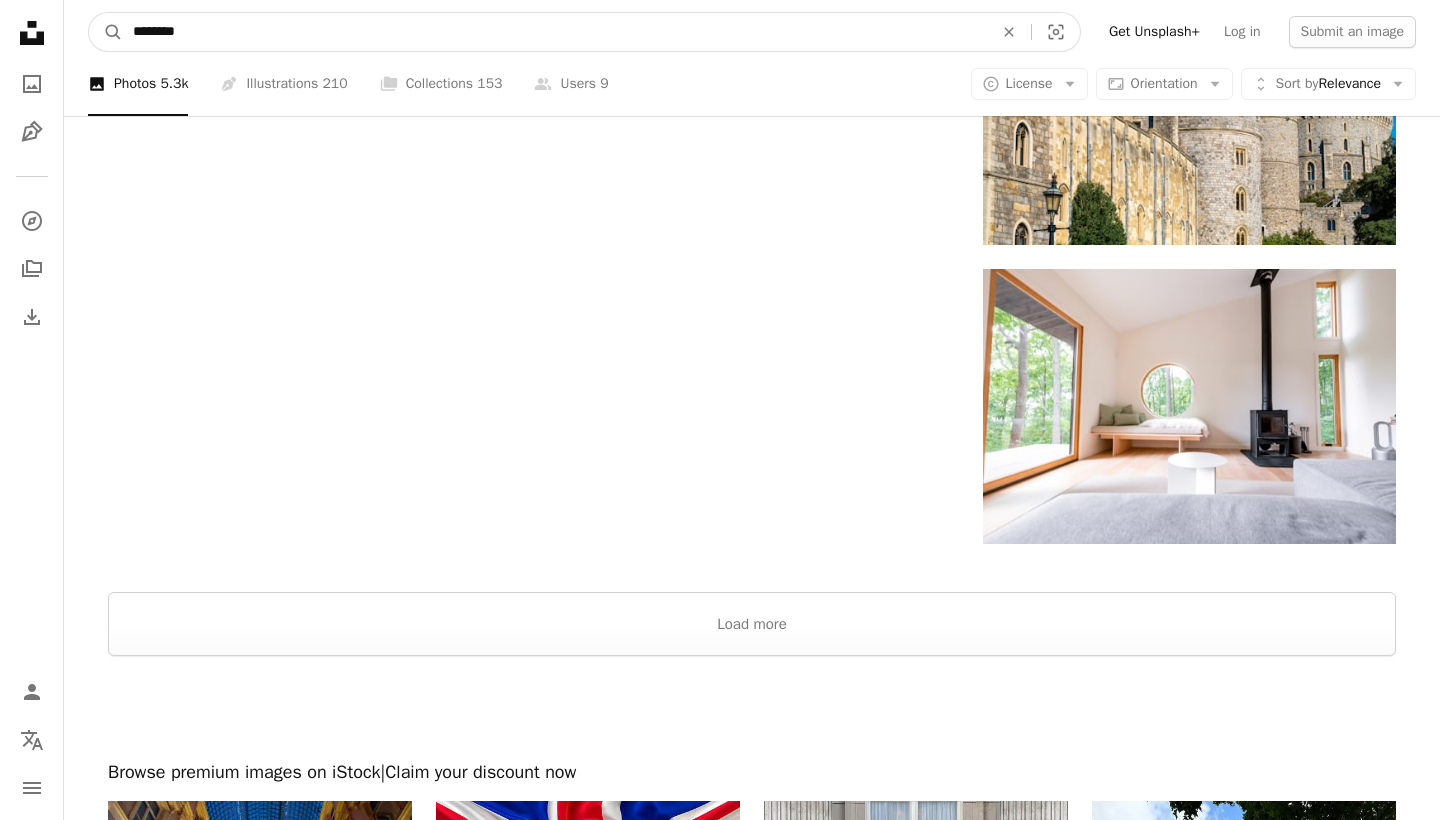 click on "********" at bounding box center [555, 32] 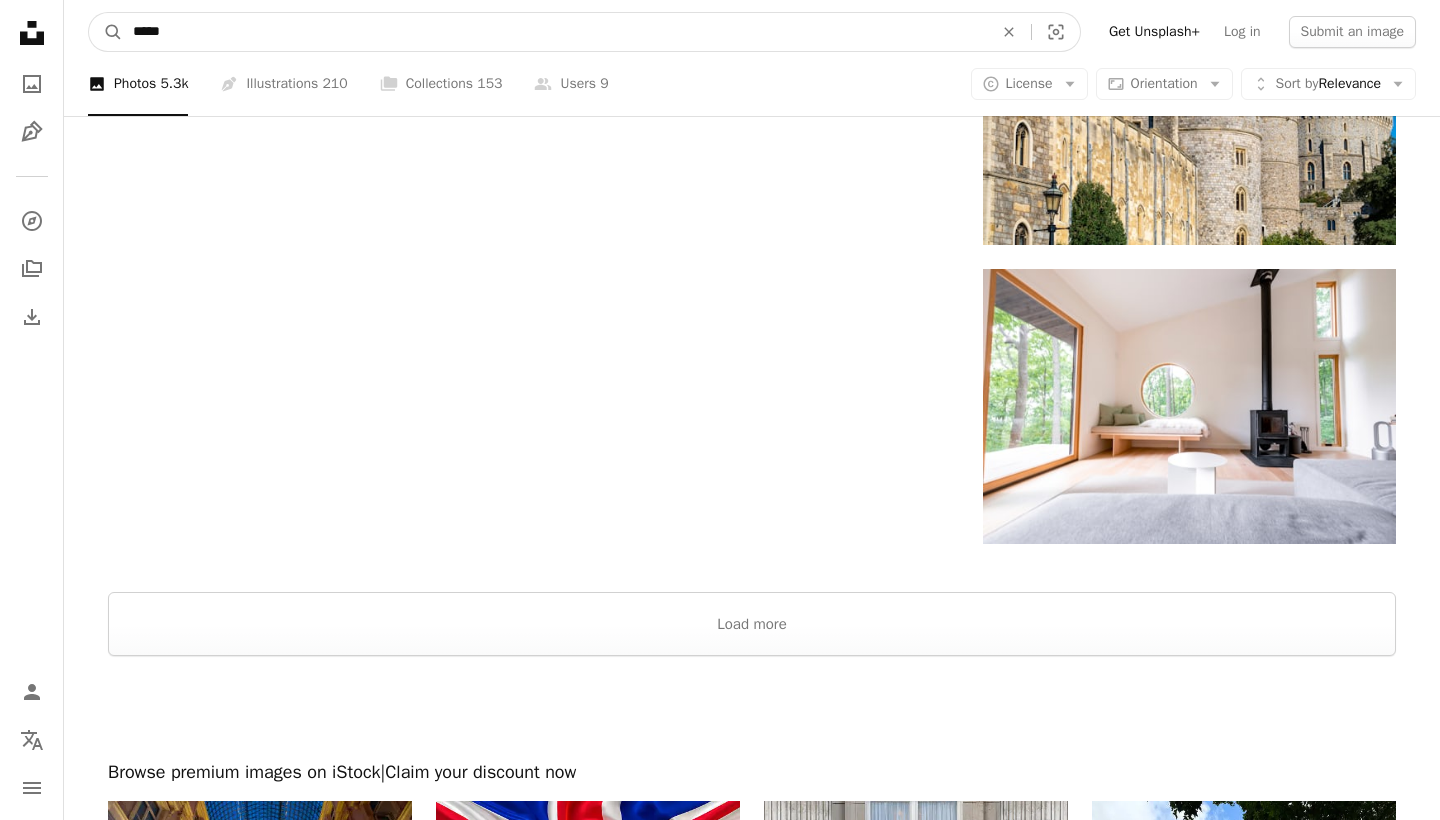 type on "*****" 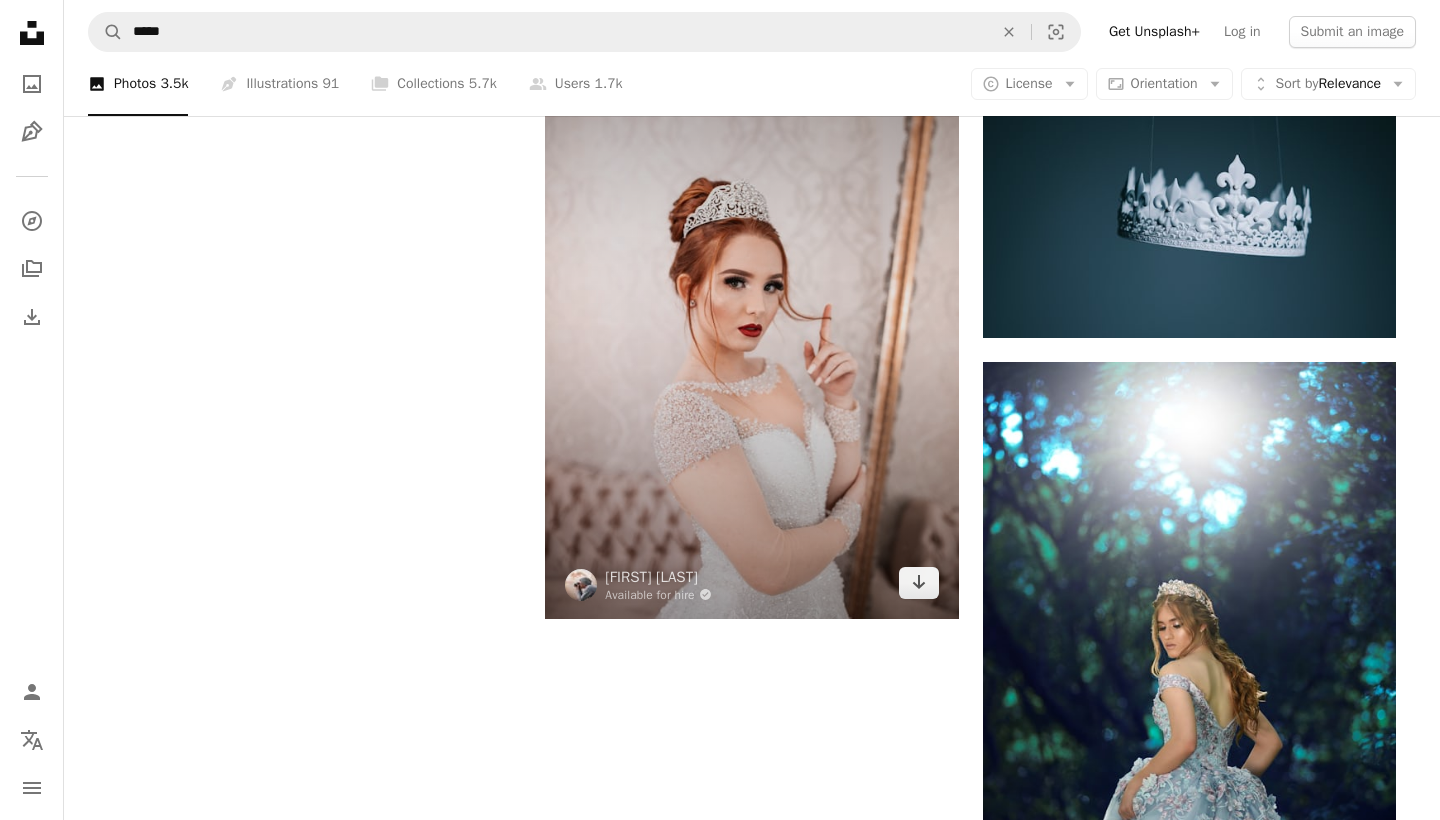 scroll, scrollTop: 4058, scrollLeft: 0, axis: vertical 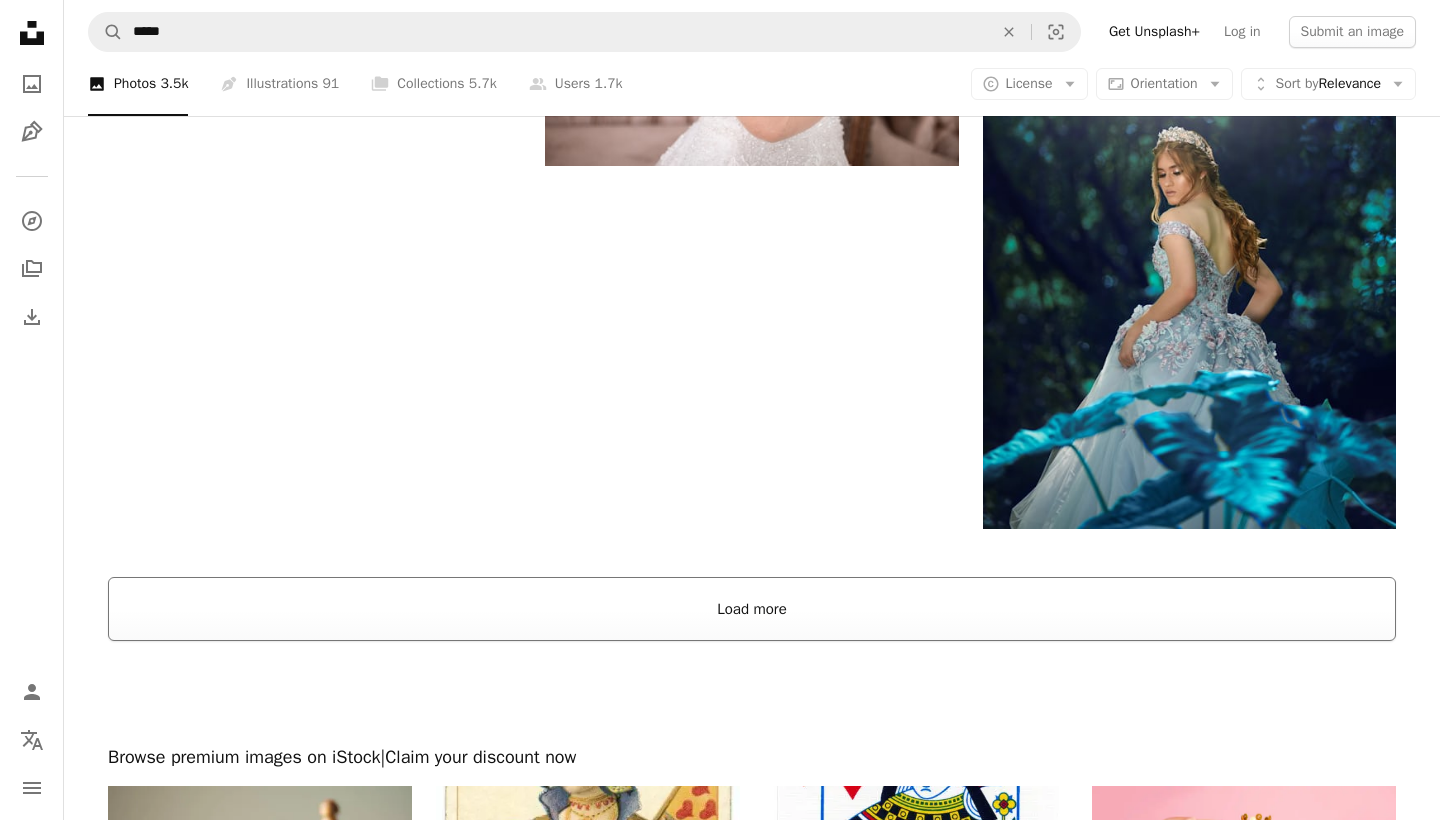 click on "Load more" at bounding box center [752, 609] 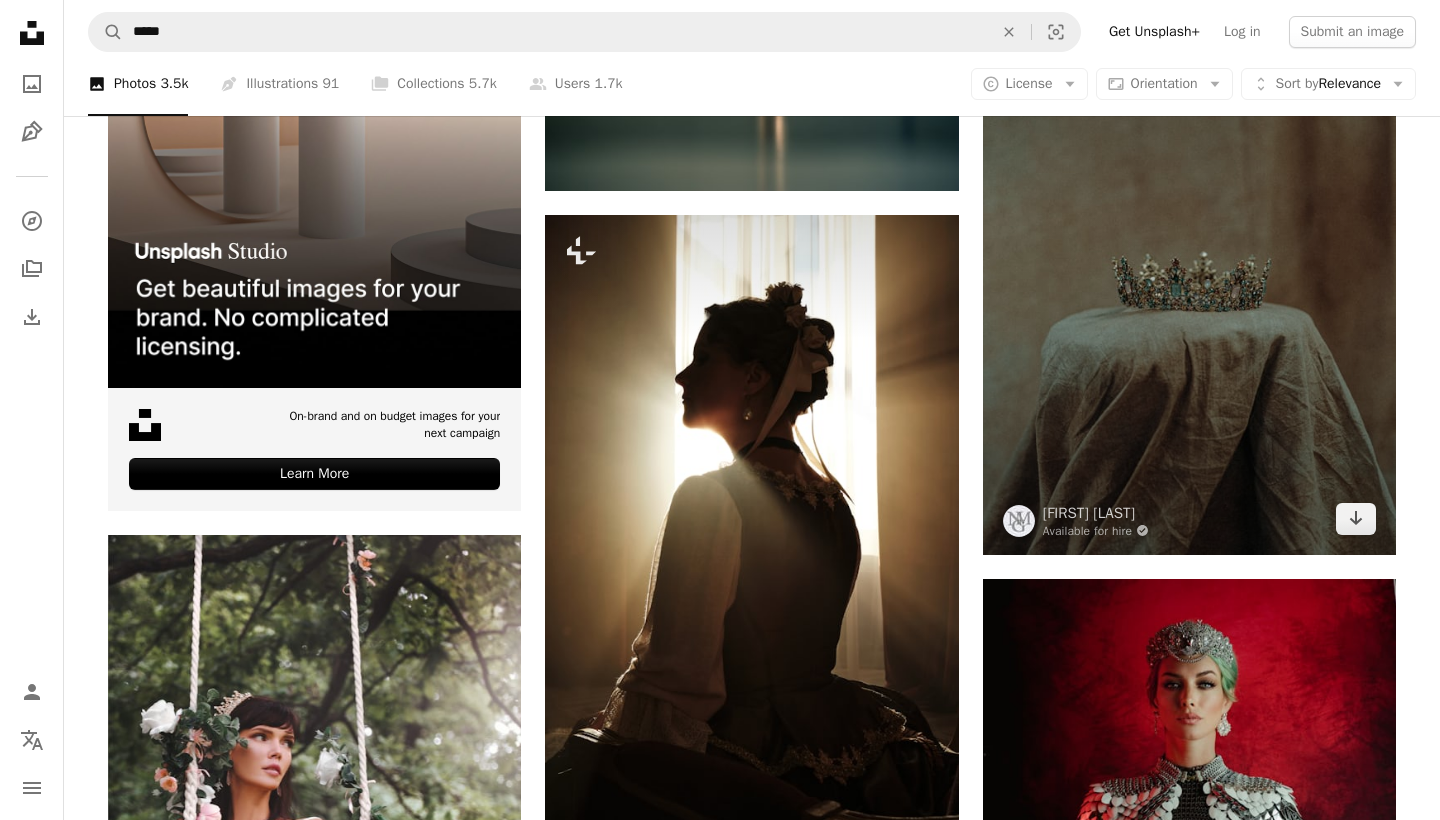 scroll, scrollTop: 5620, scrollLeft: 0, axis: vertical 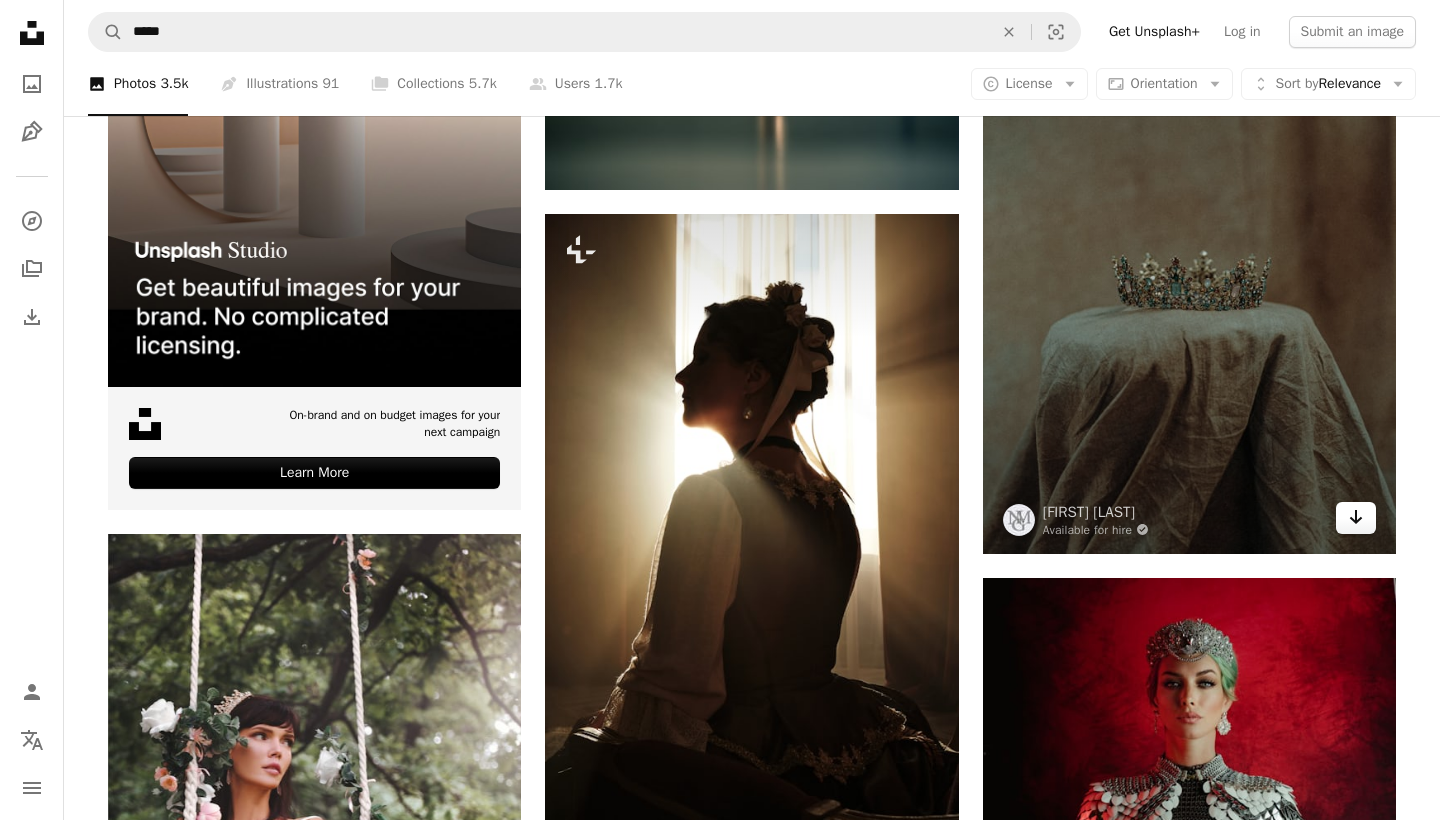 click on "Arrow pointing down" 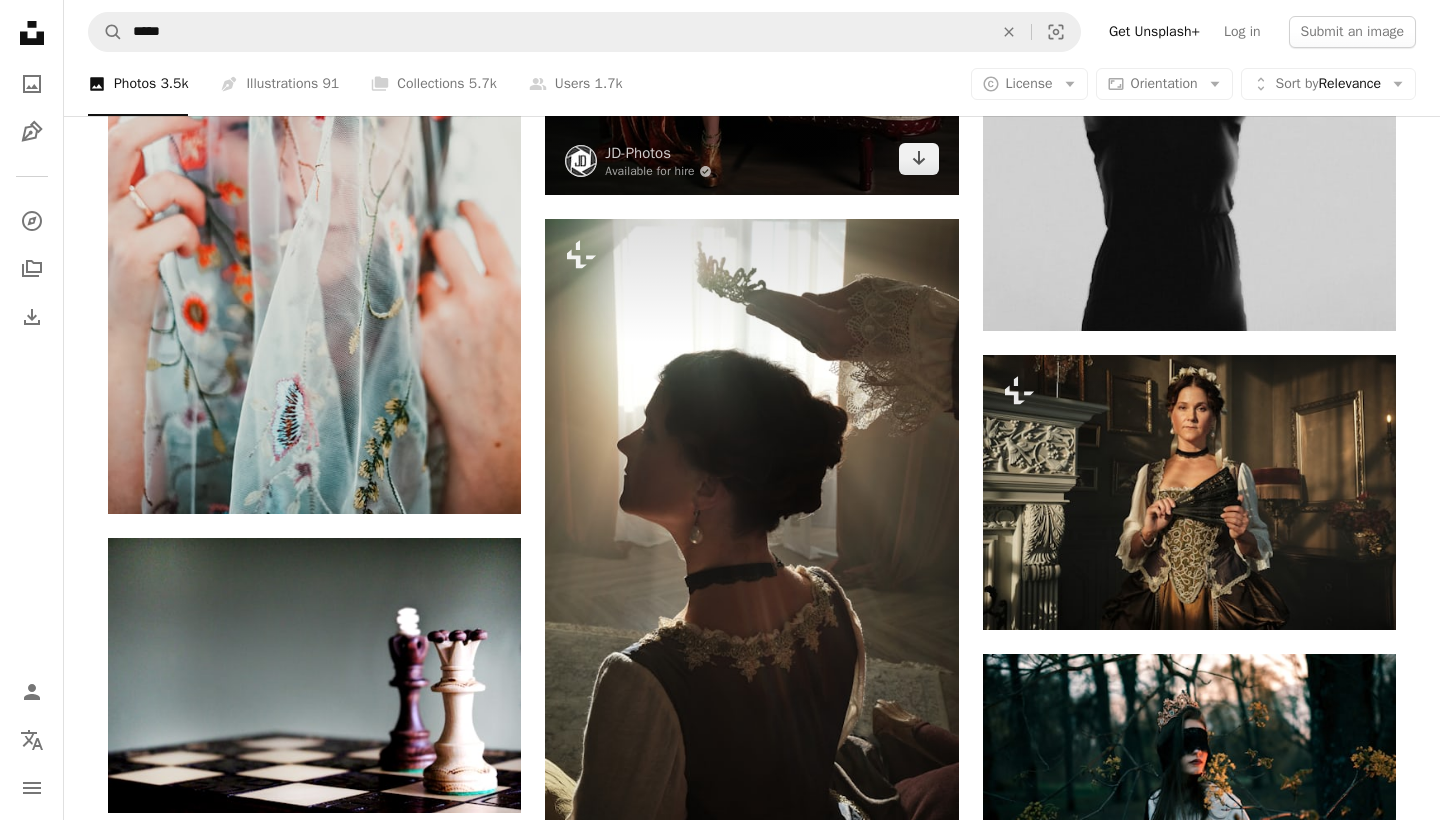 scroll, scrollTop: 7759, scrollLeft: 0, axis: vertical 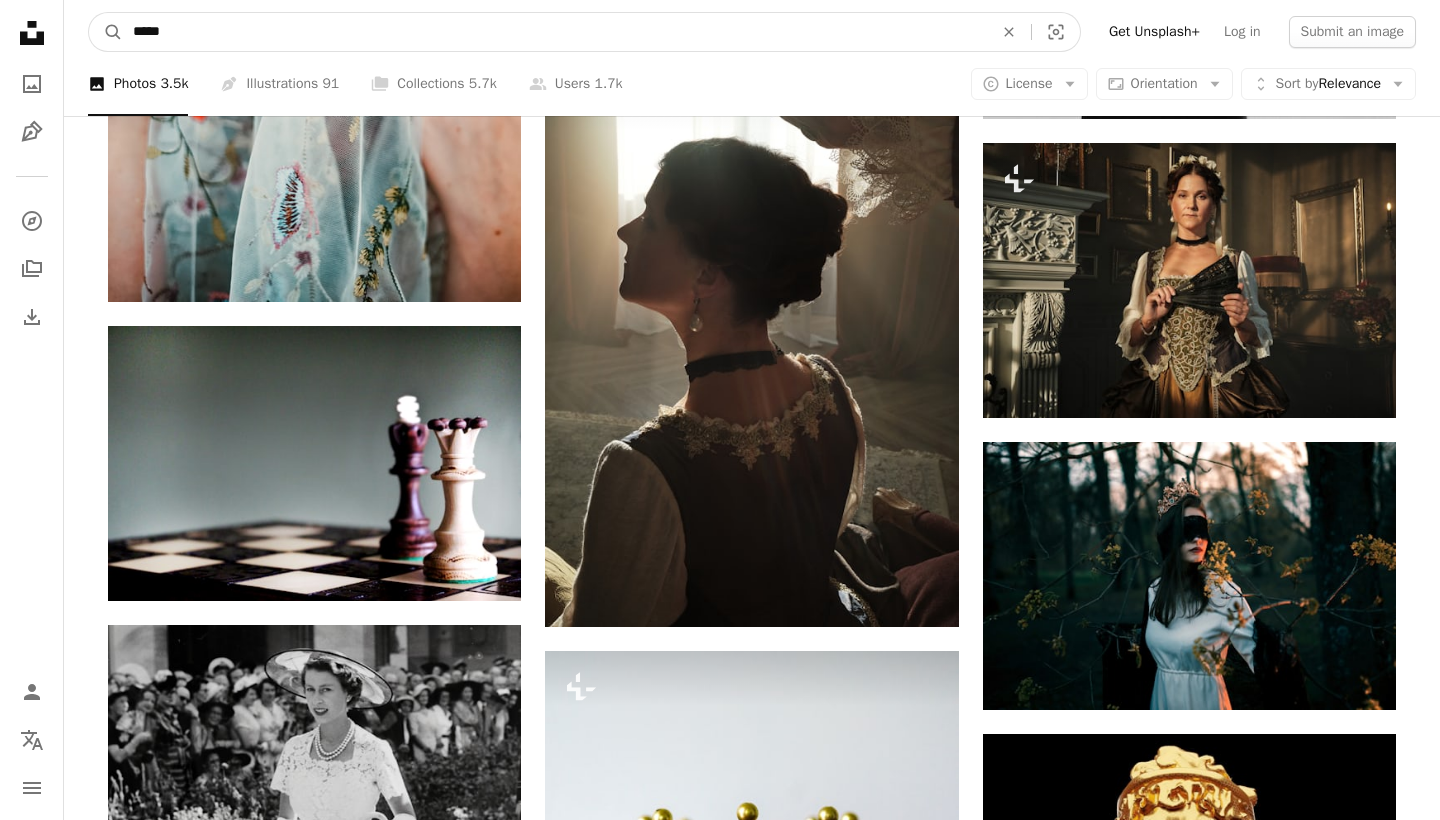 click on "*****" at bounding box center (555, 32) 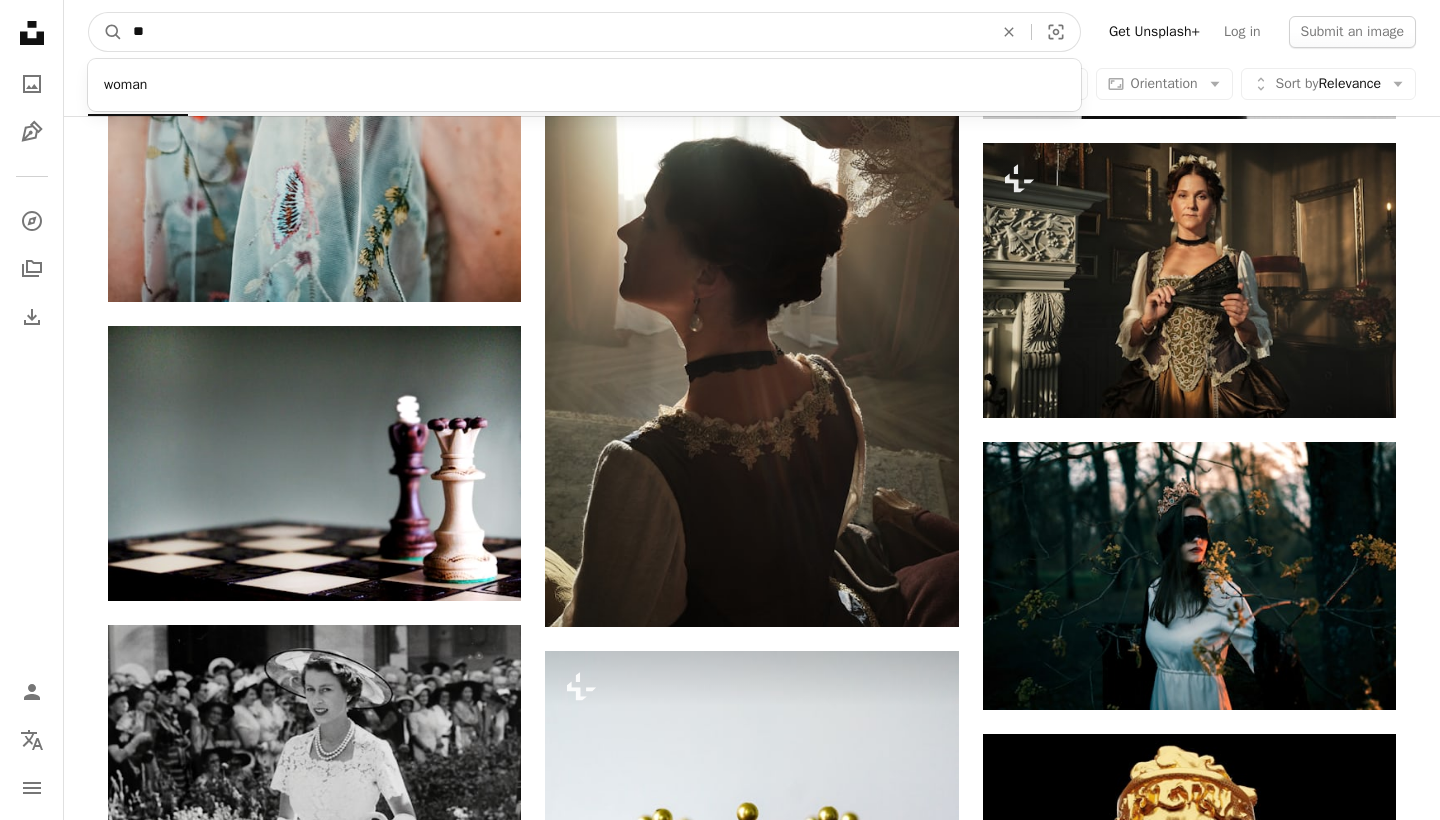 type on "*" 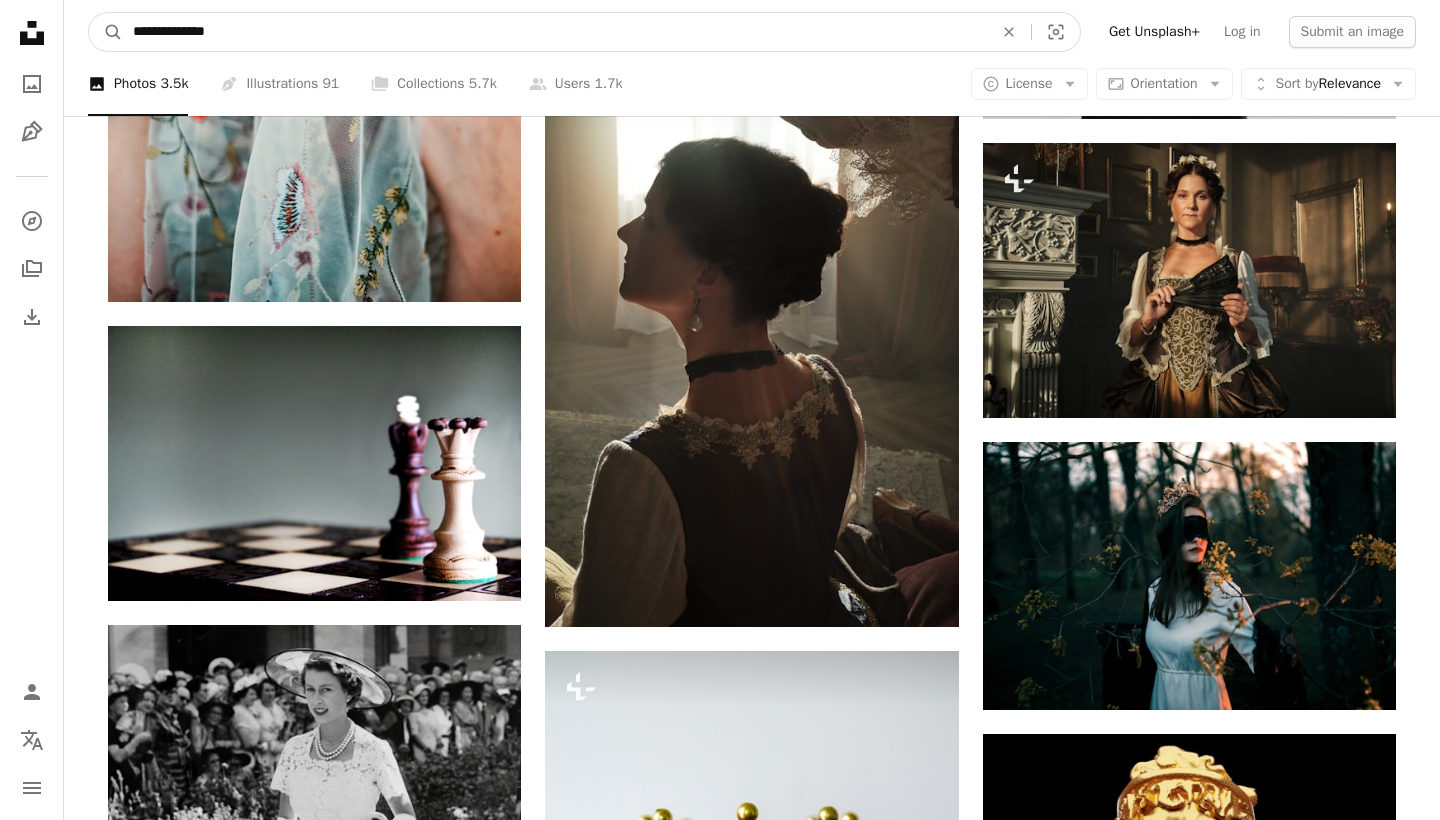 type on "**********" 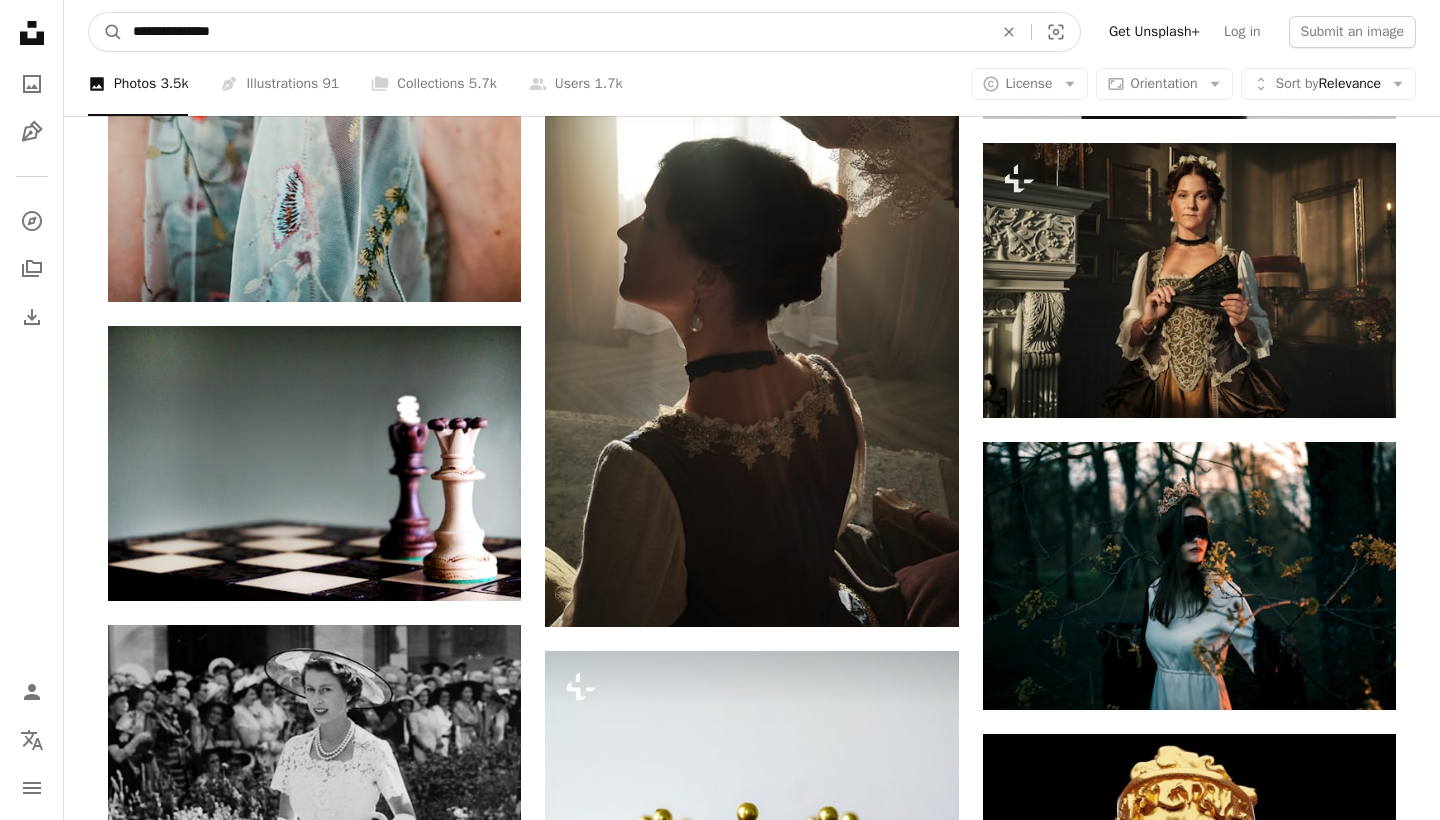 click on "A magnifying glass" at bounding box center (106, 32) 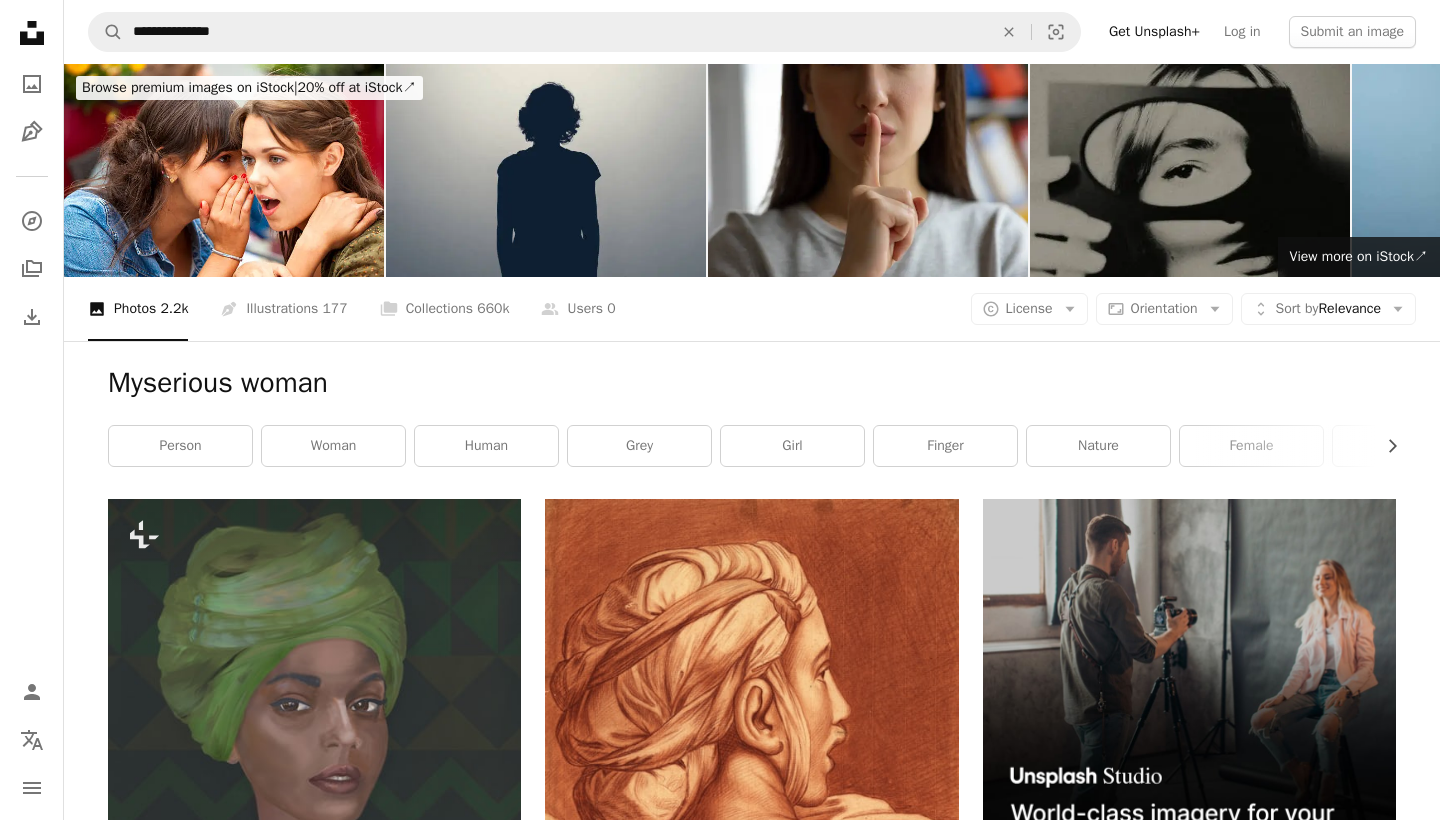 scroll, scrollTop: 0, scrollLeft: 0, axis: both 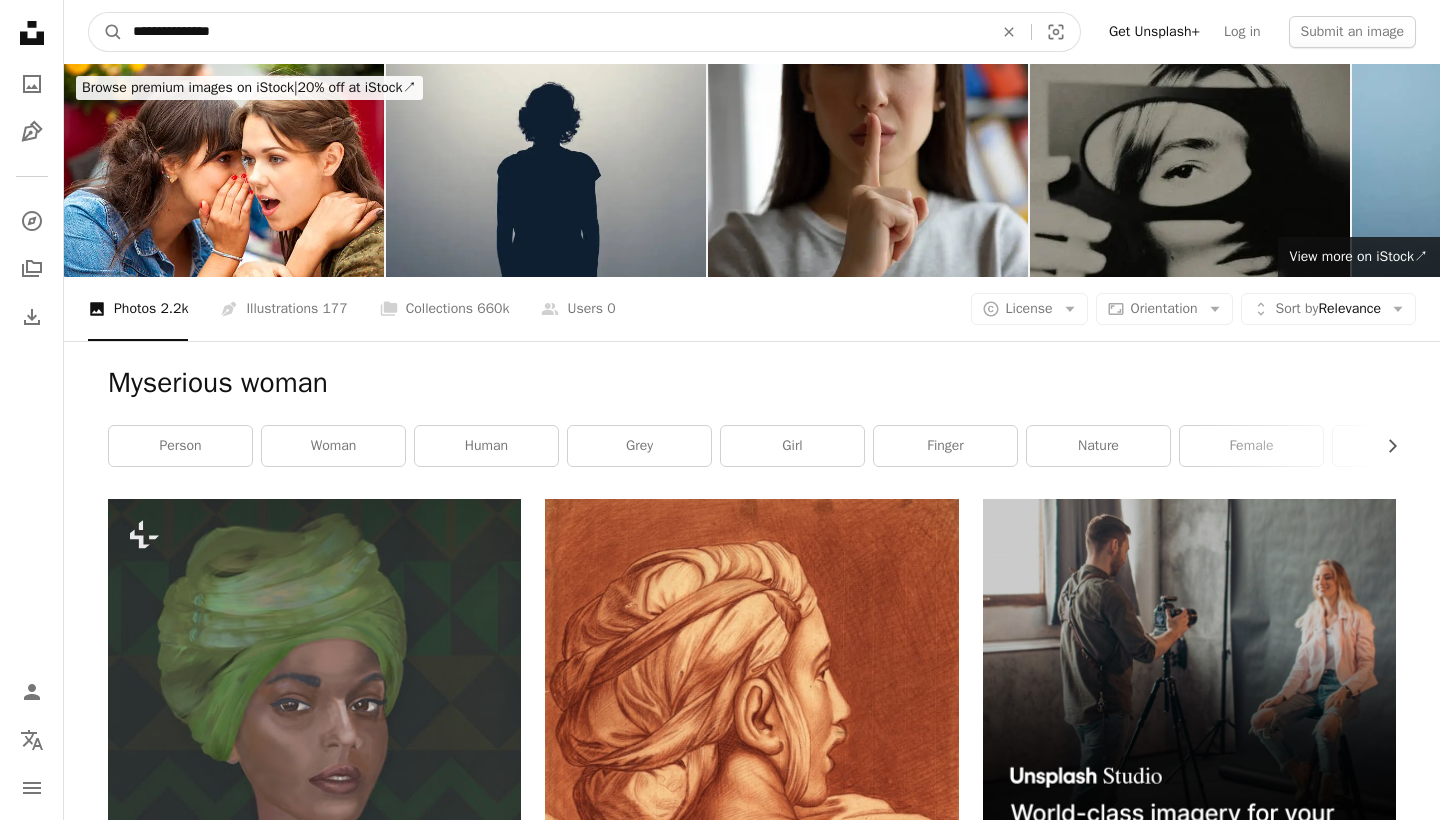 click on "**********" at bounding box center [555, 32] 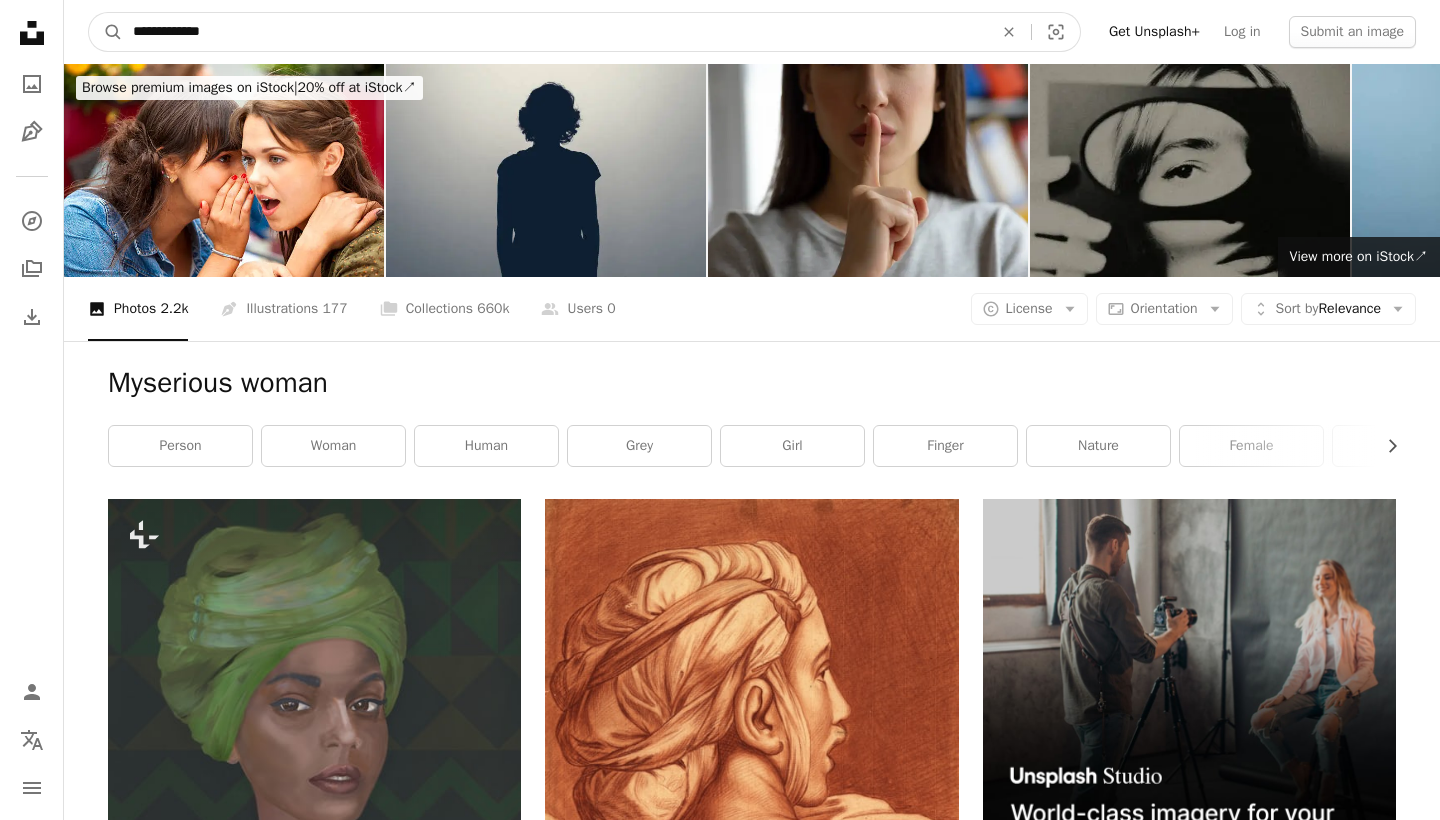 type on "**********" 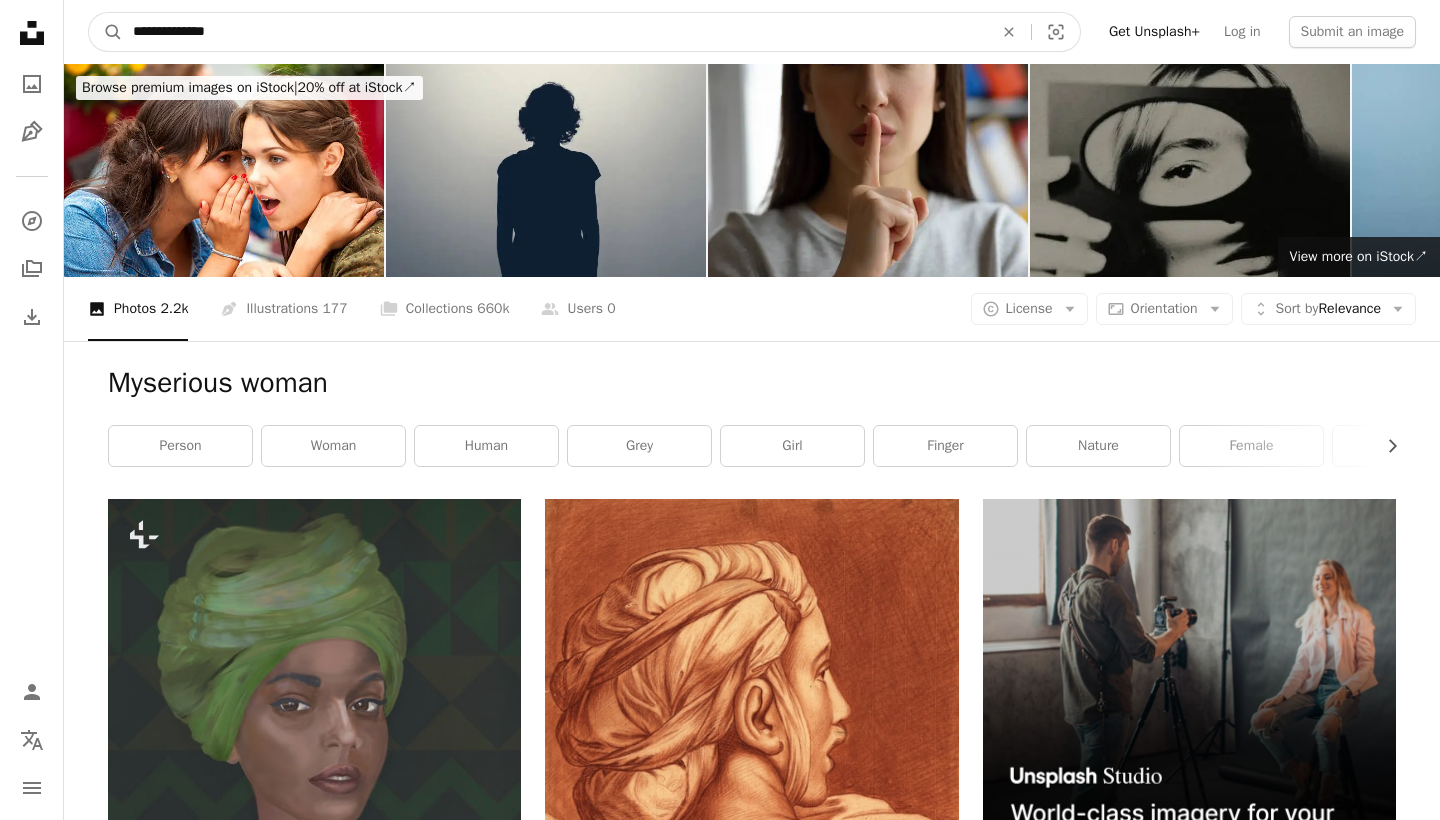 click on "A magnifying glass" at bounding box center [106, 32] 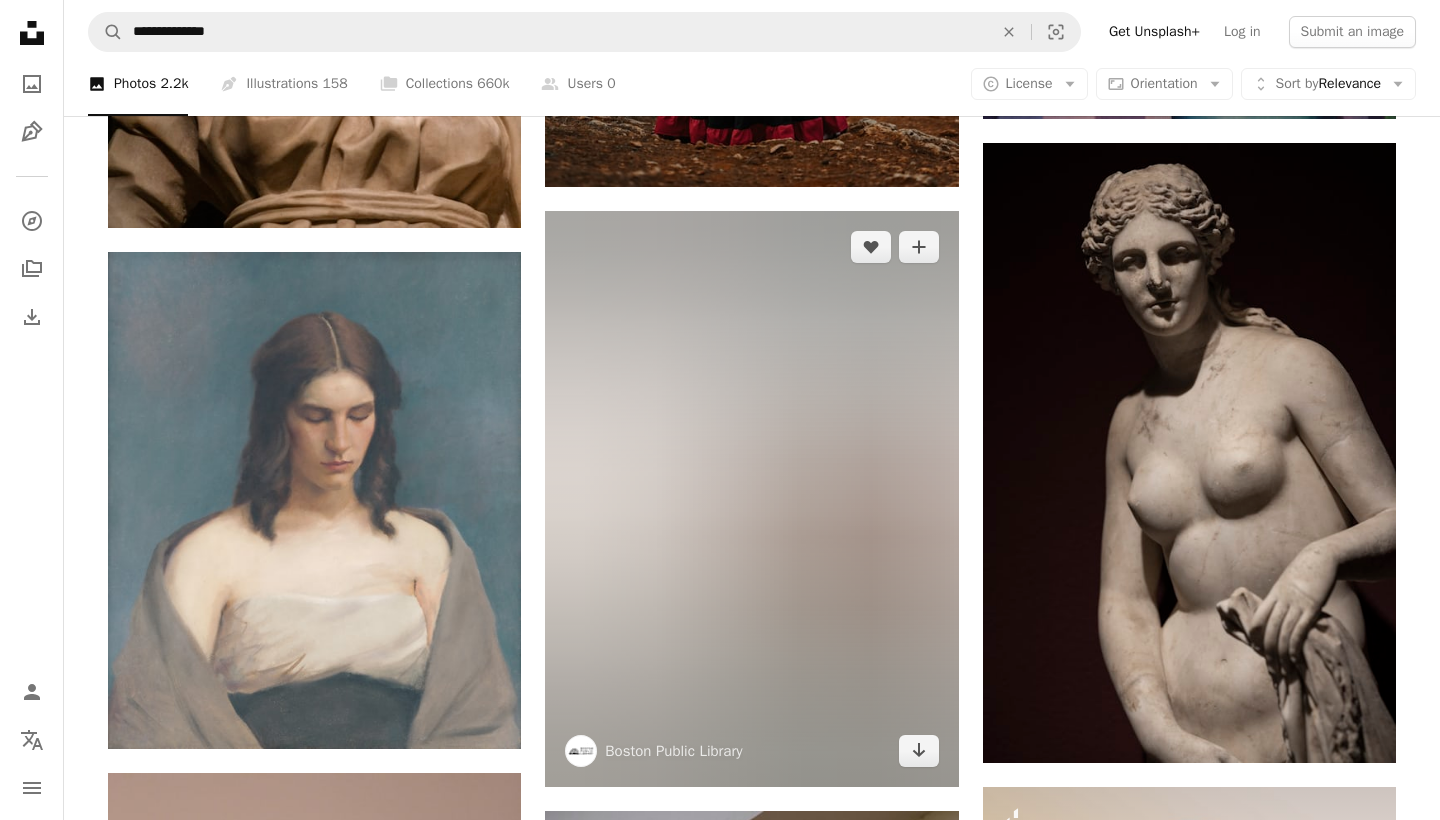 scroll, scrollTop: 3160, scrollLeft: 0, axis: vertical 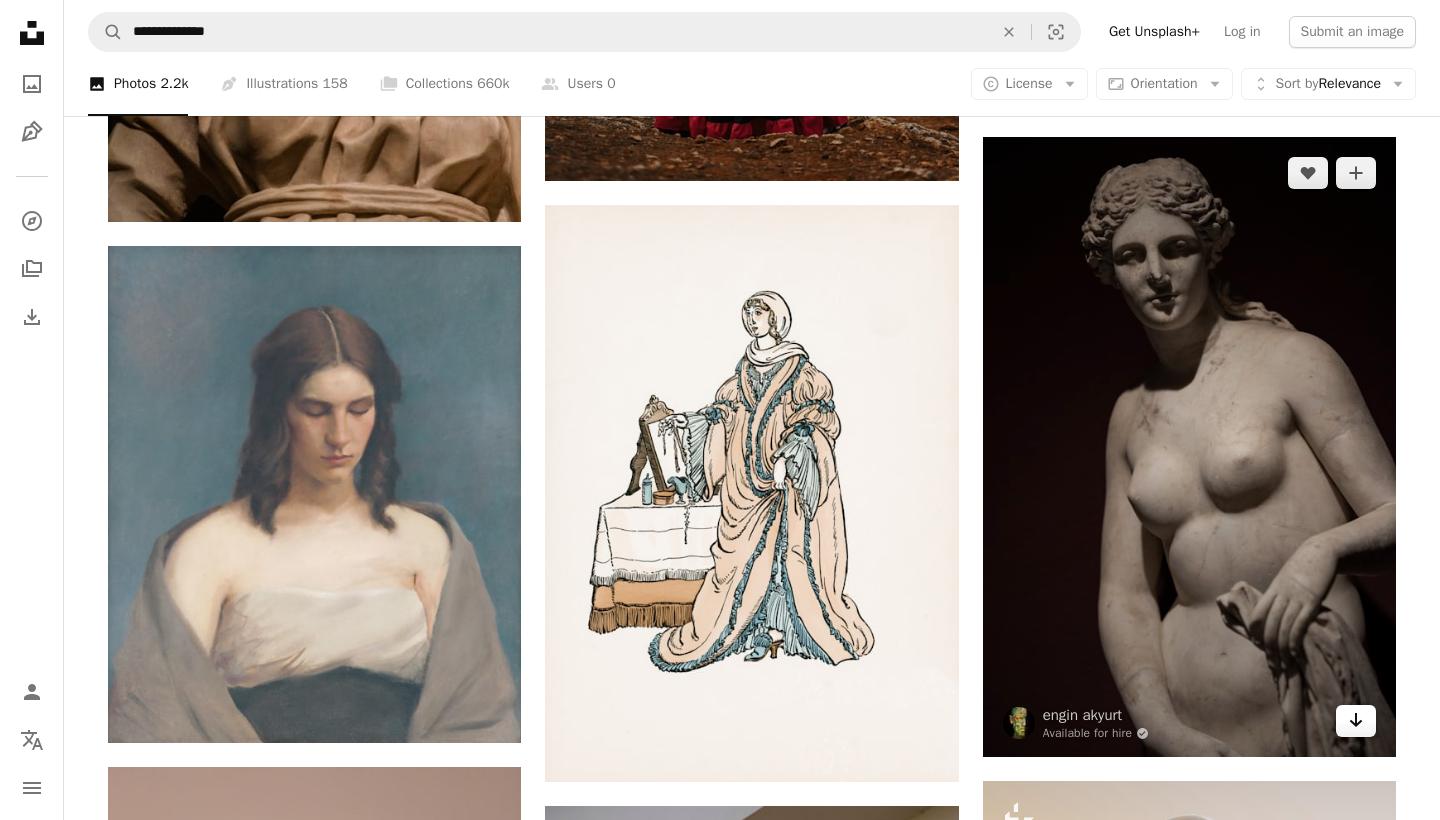 click on "Arrow pointing down" 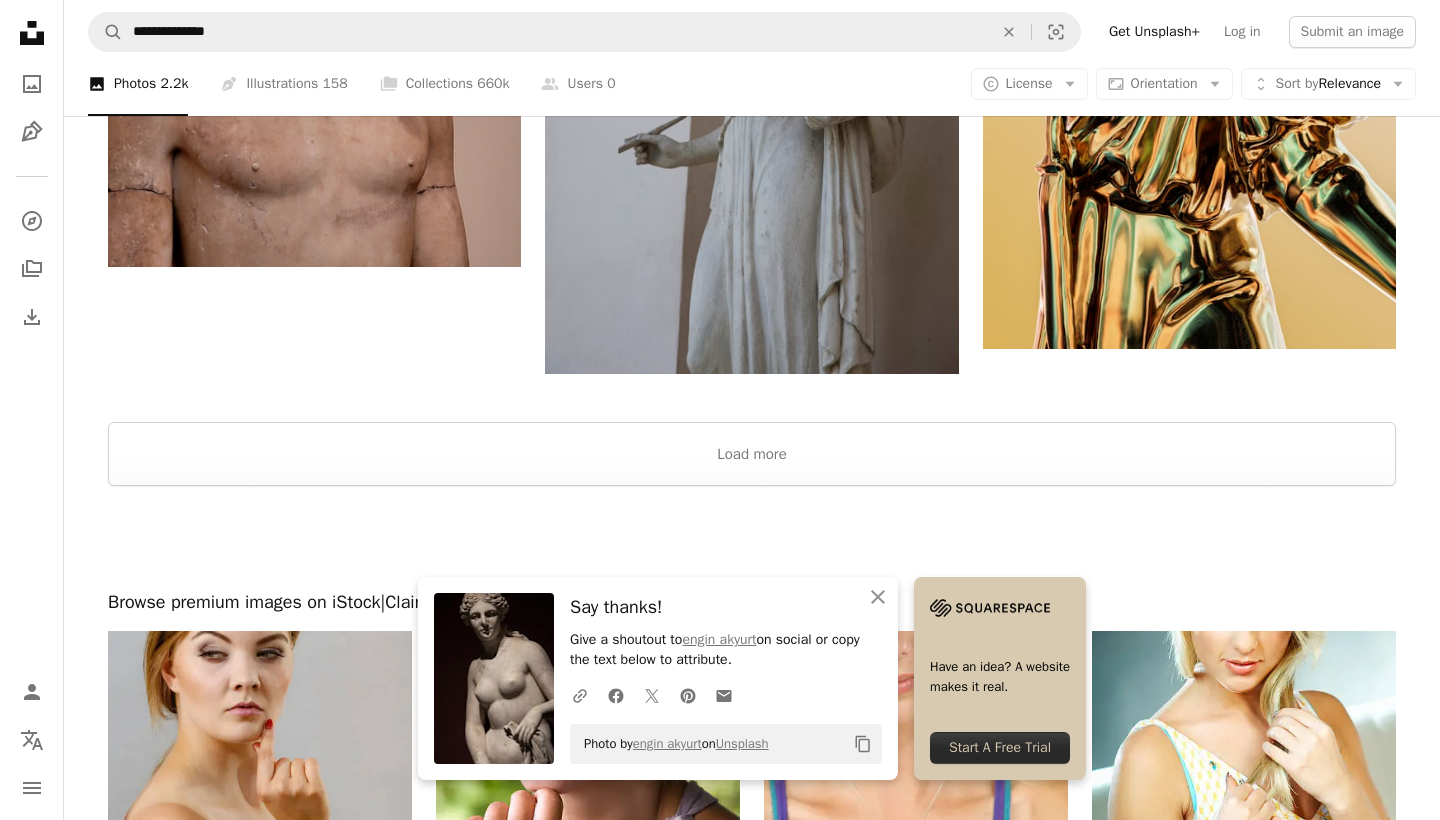 scroll, scrollTop: 4237, scrollLeft: 0, axis: vertical 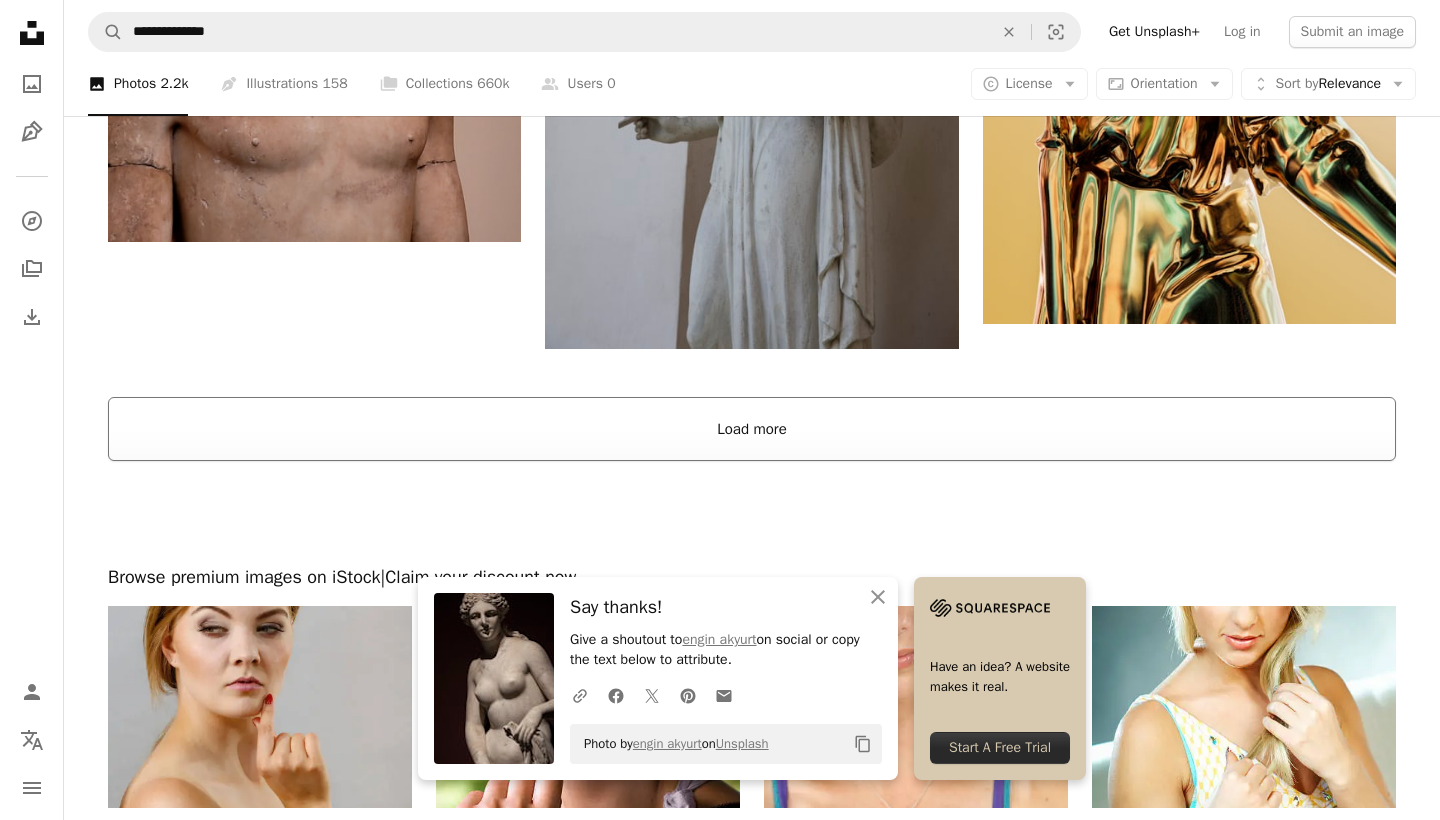 click on "Load more" at bounding box center (752, 429) 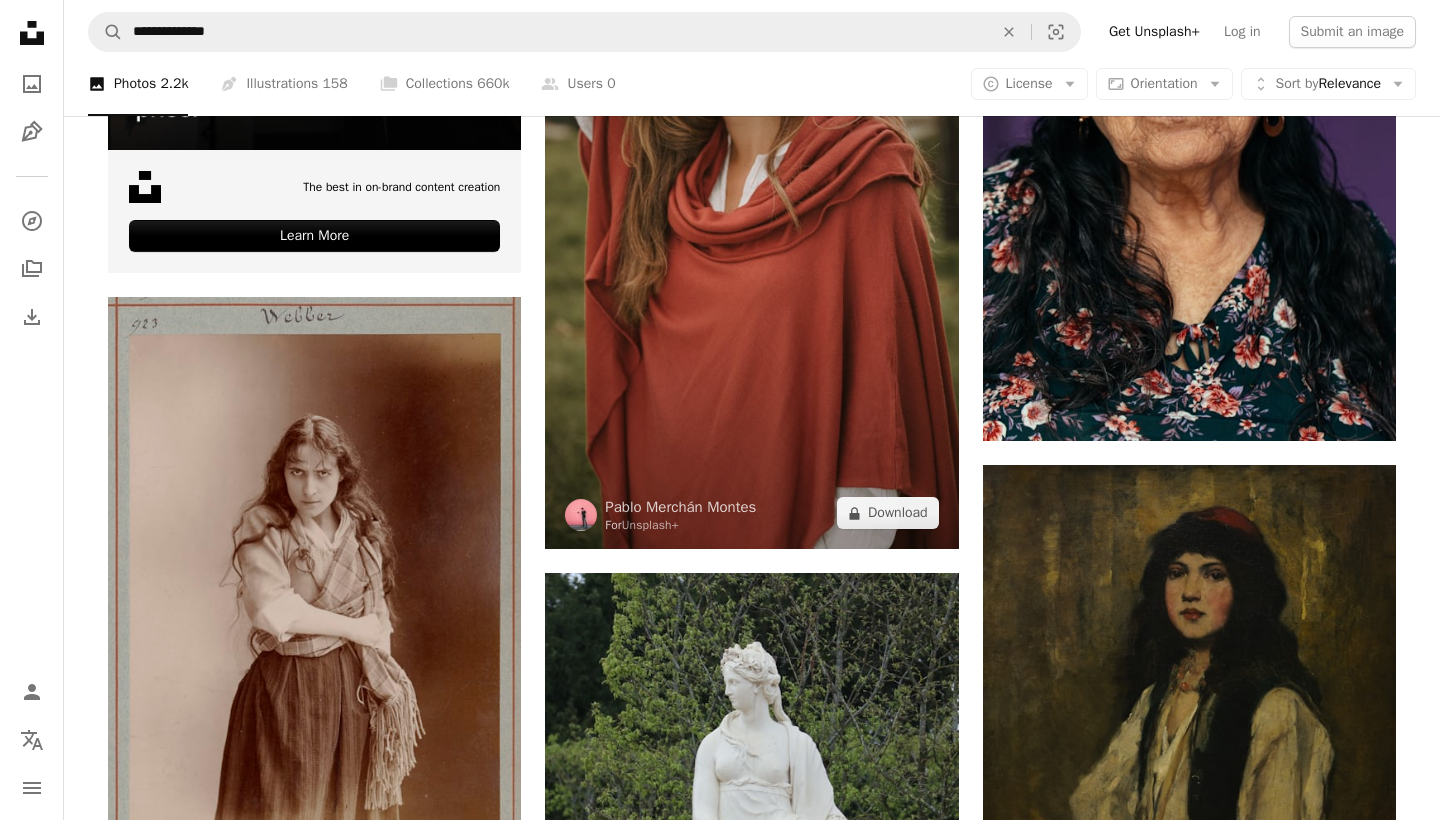 scroll, scrollTop: 6928, scrollLeft: 0, axis: vertical 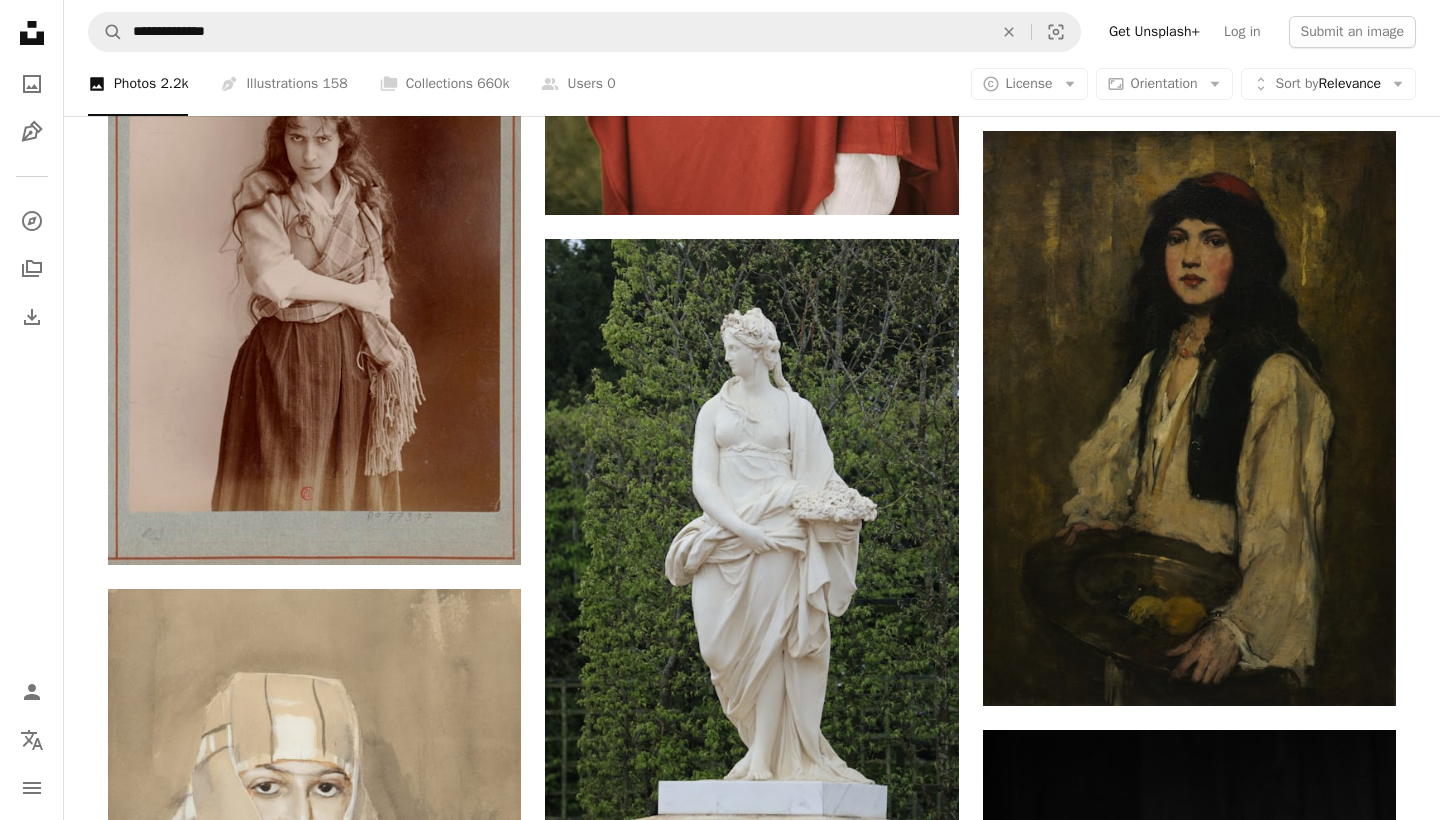 click on "Plus sign for Unsplash+ A heart A plus sign Getty Images For Unsplash+ A lock Download Plus sign for Unsplash+ A heart A plus sign Getty Images For Unsplash+ A lock Download A heart A plus sign Art Institute of Chicago Arrow pointing down A heart A plus sign Europeana Arrow pointing down A heart A plus sign Marian Florinel Condruz Arrow pointing down A heart A plus sign Europeana Arrow pointing down A heart A plus sign Vladan Raznatovic Arrow pointing down A heart A plus sign Europeana Arrow pointing down Plus sign for Unsplash+ A heart A plus sign Roberta Sant'Anna For Unsplash+ A lock Download A heart A plus sign The Cleveland Museum of Art Arrow pointing down –– ––– ––– –– ––– – – ––– ––– –––– – – –– ––– – – ––– –– –– –––– –– The best in on-brand content creation Learn More A heart A plus sign Europeana Arrow pointing down A heart A plus sign Europeana Arrow pointing down Plus sign for Unsplash+ A. C." at bounding box center [752, -385] 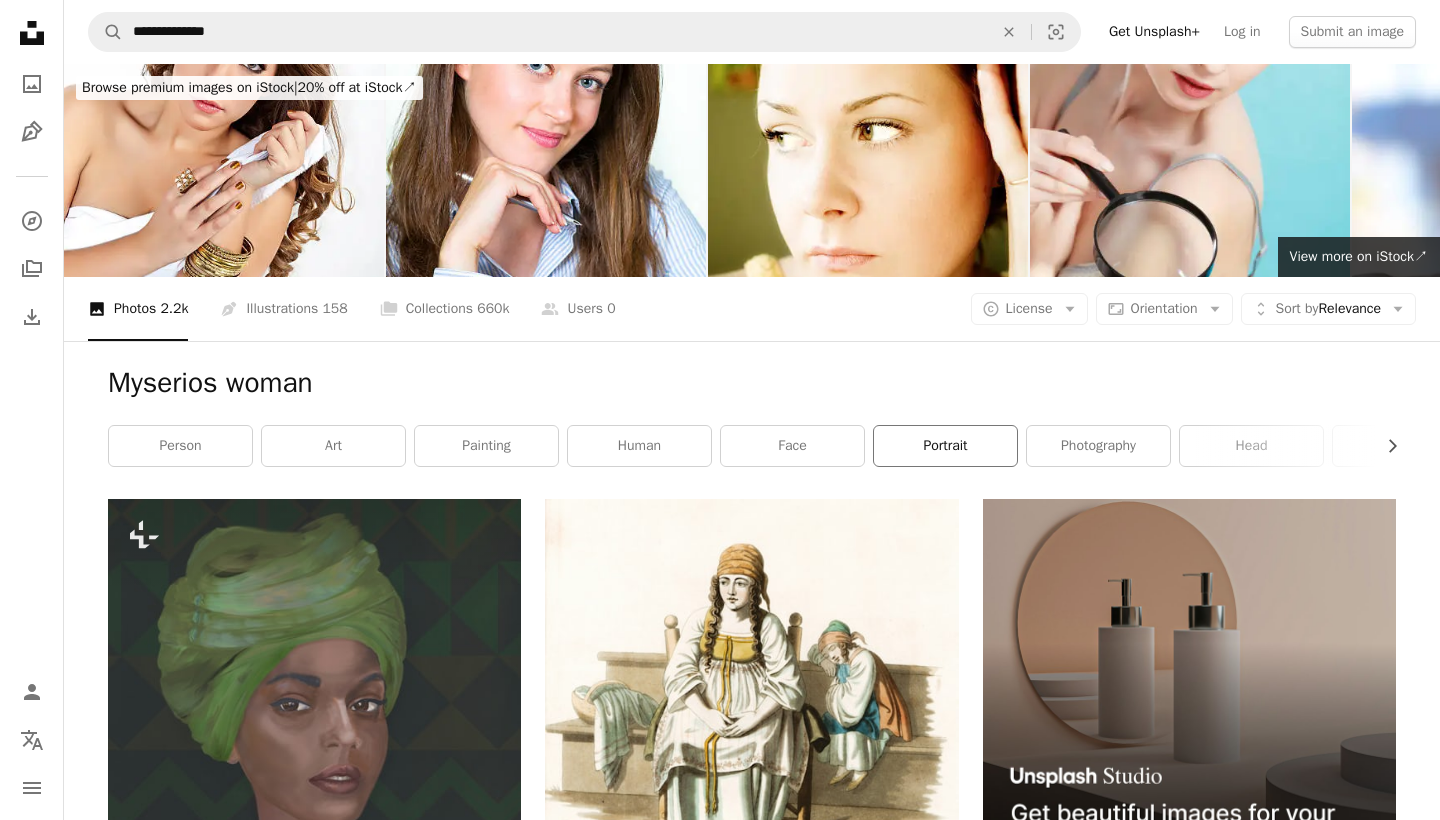 scroll, scrollTop: 0, scrollLeft: 0, axis: both 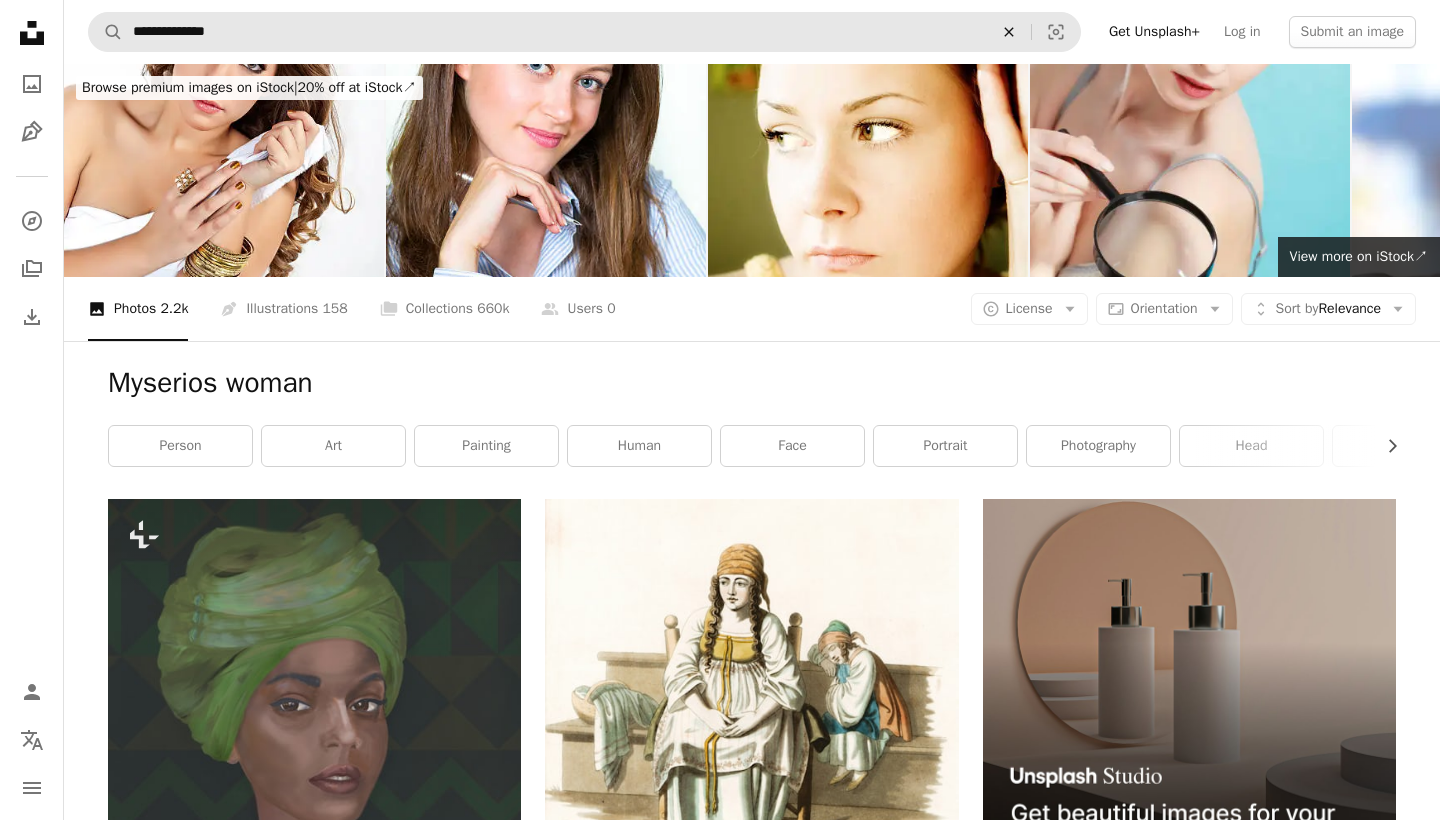 click on "An X shape" 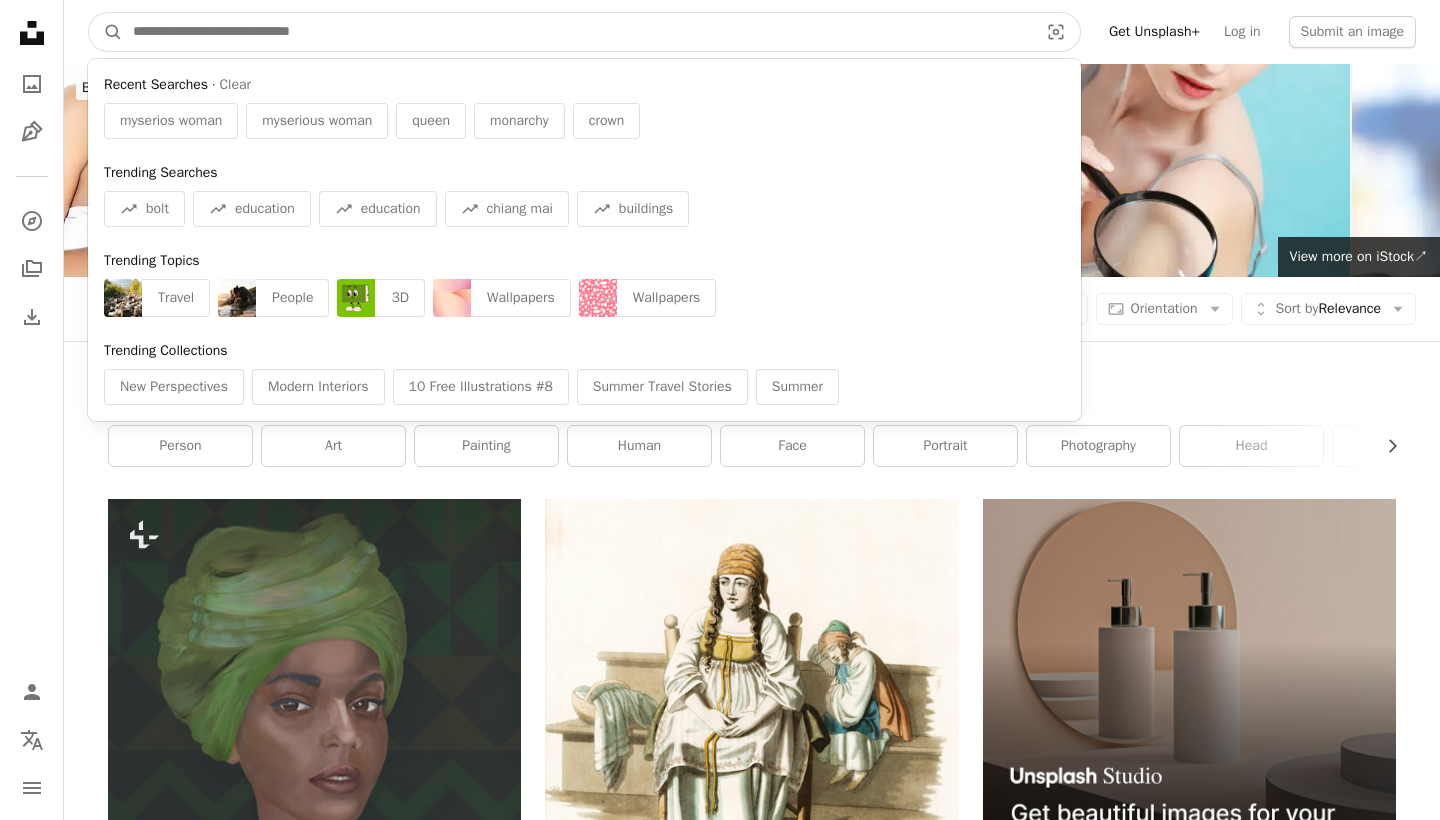 click at bounding box center (577, 32) 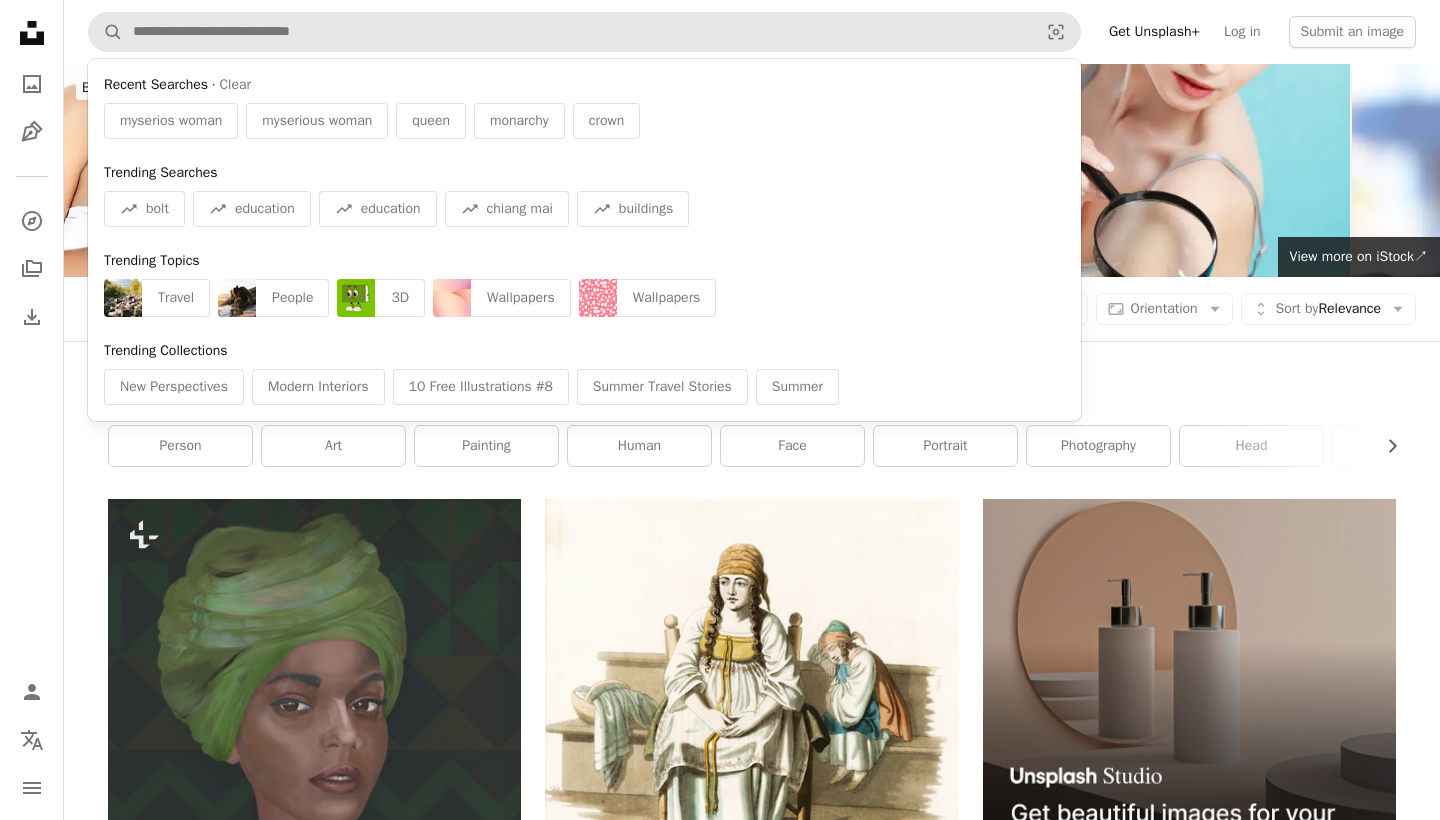 scroll, scrollTop: 0, scrollLeft: 0, axis: both 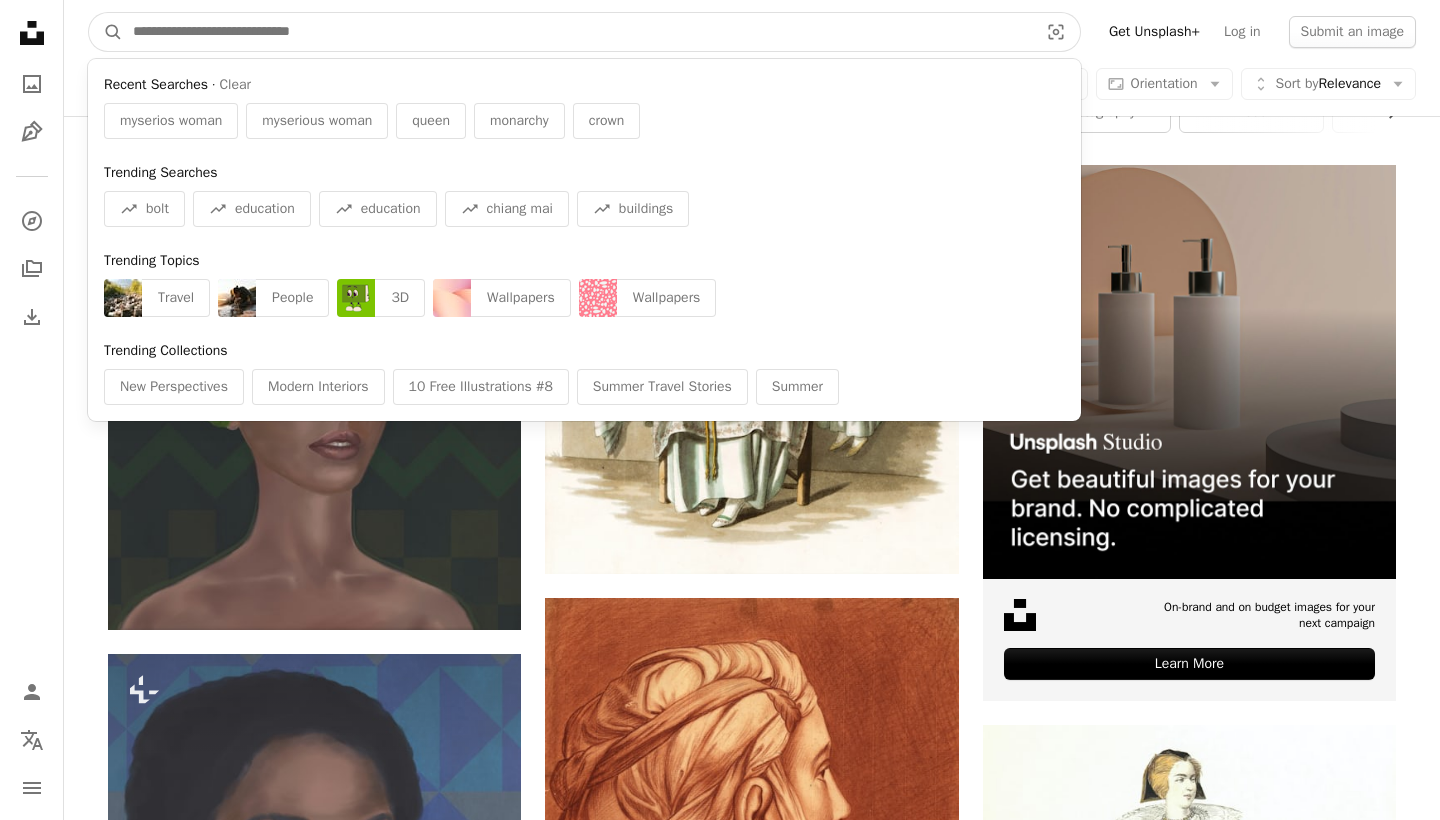 click at bounding box center (577, 32) 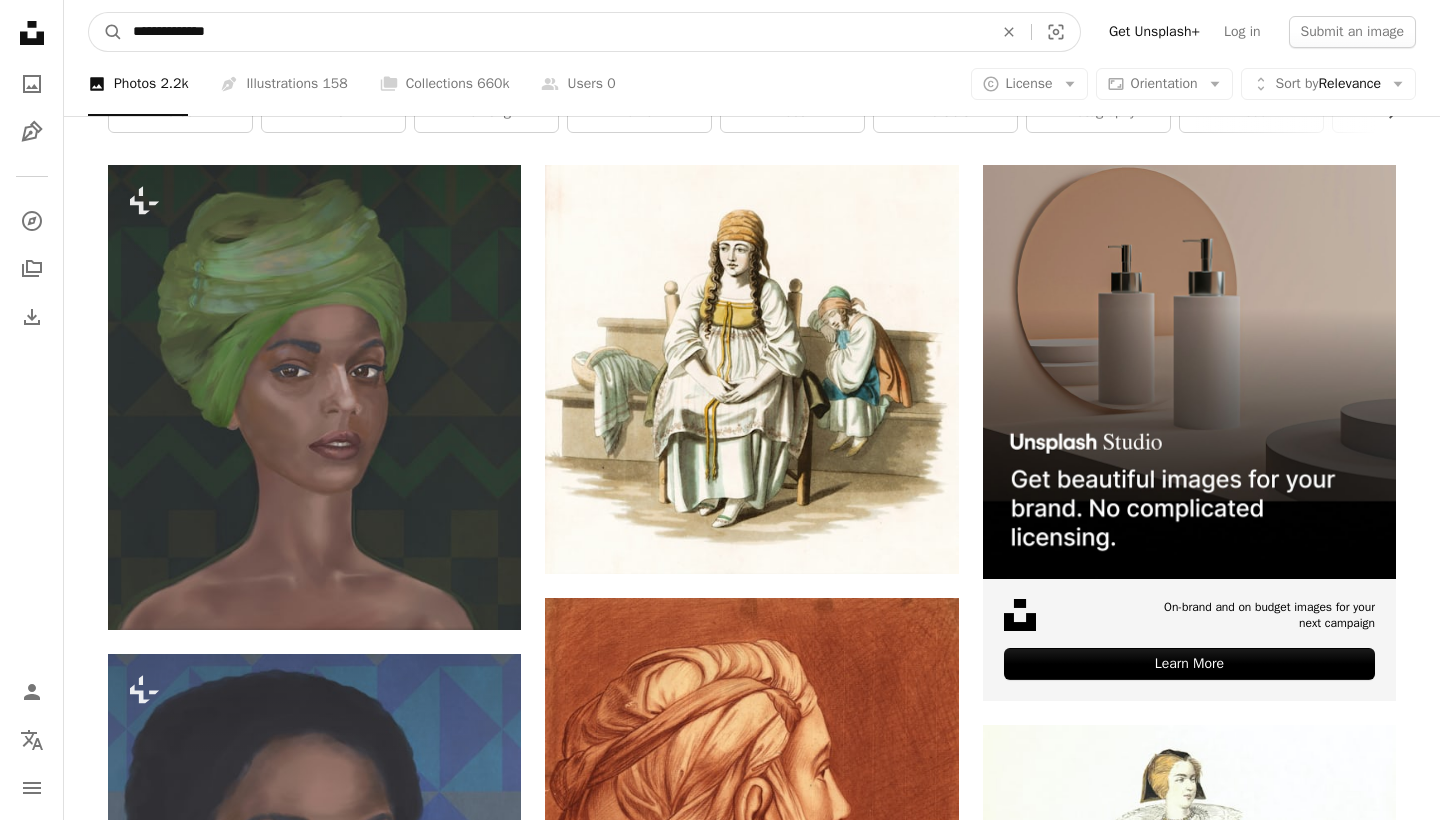 click on "A magnifying glass" at bounding box center [106, 32] 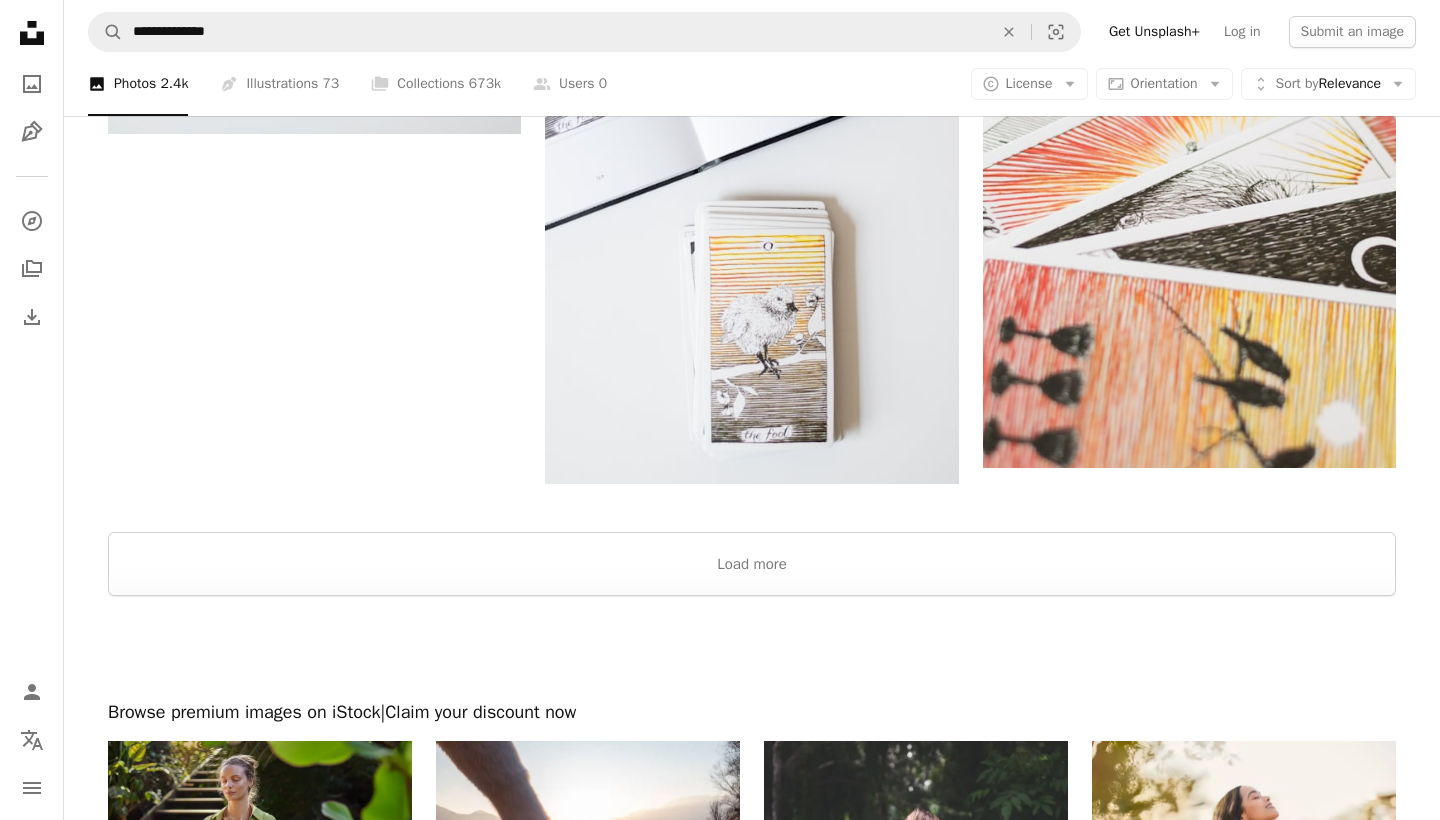 scroll, scrollTop: 3341, scrollLeft: 0, axis: vertical 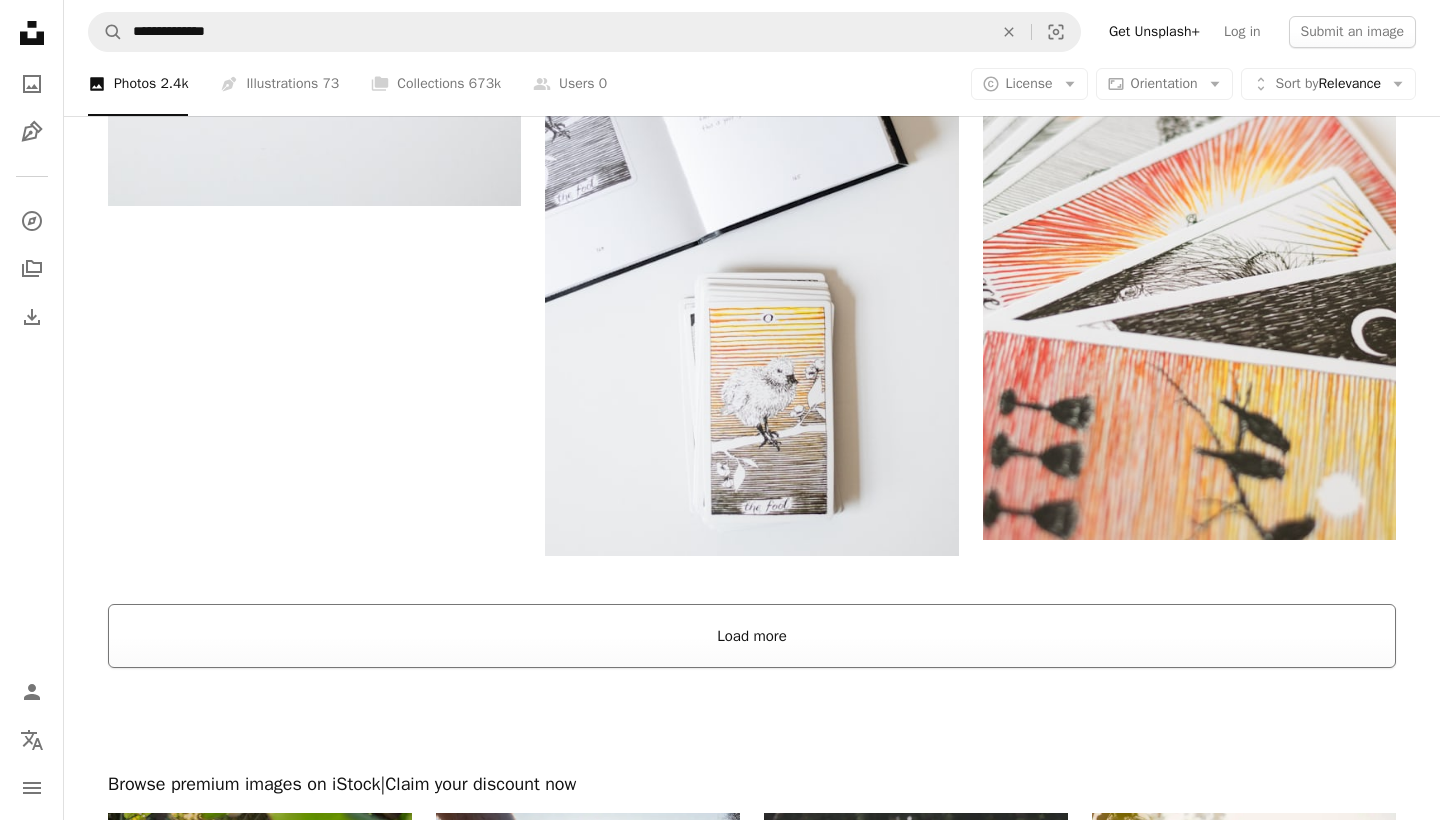 click on "Load more" at bounding box center (752, 636) 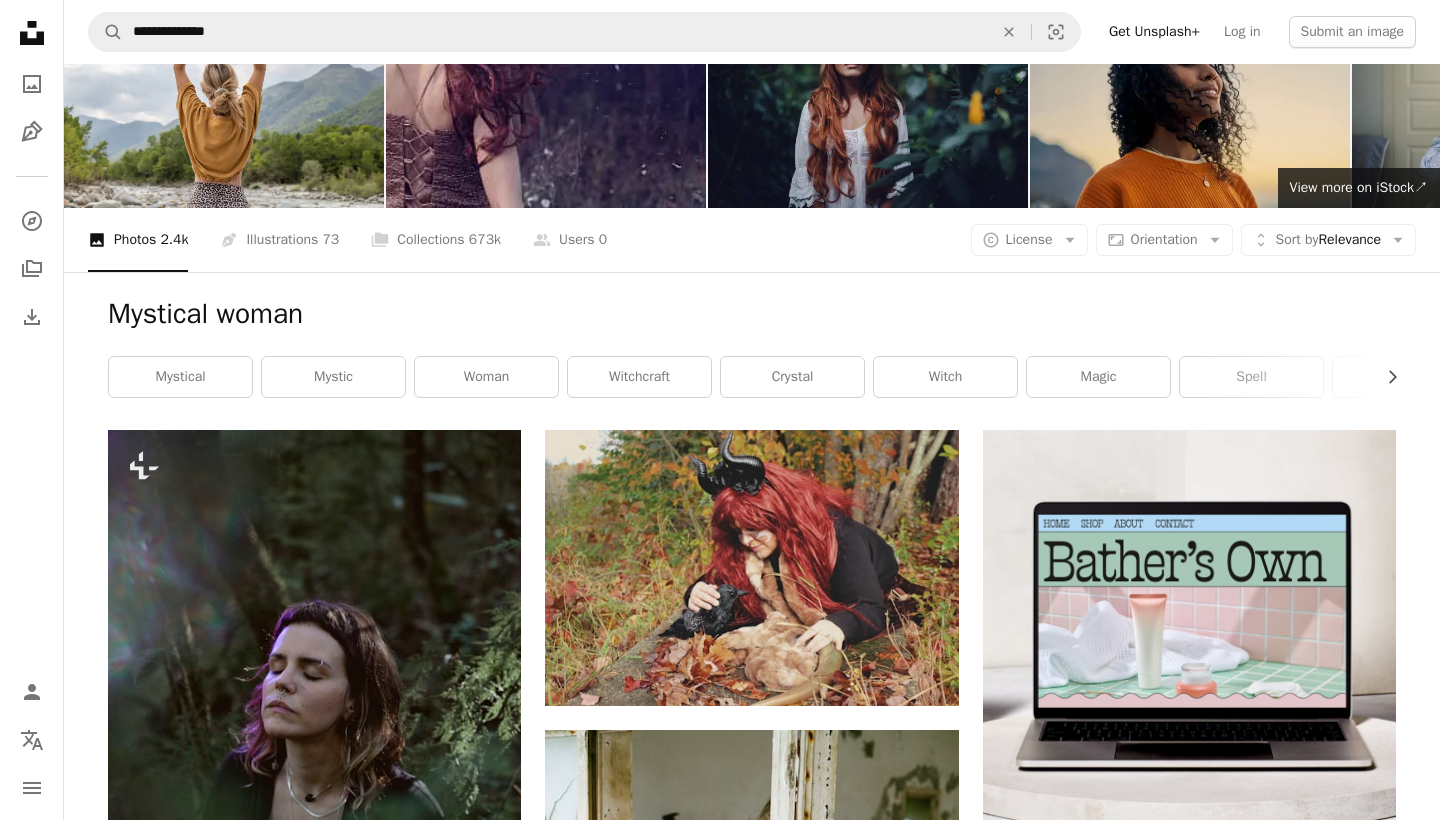scroll, scrollTop: 70, scrollLeft: 0, axis: vertical 